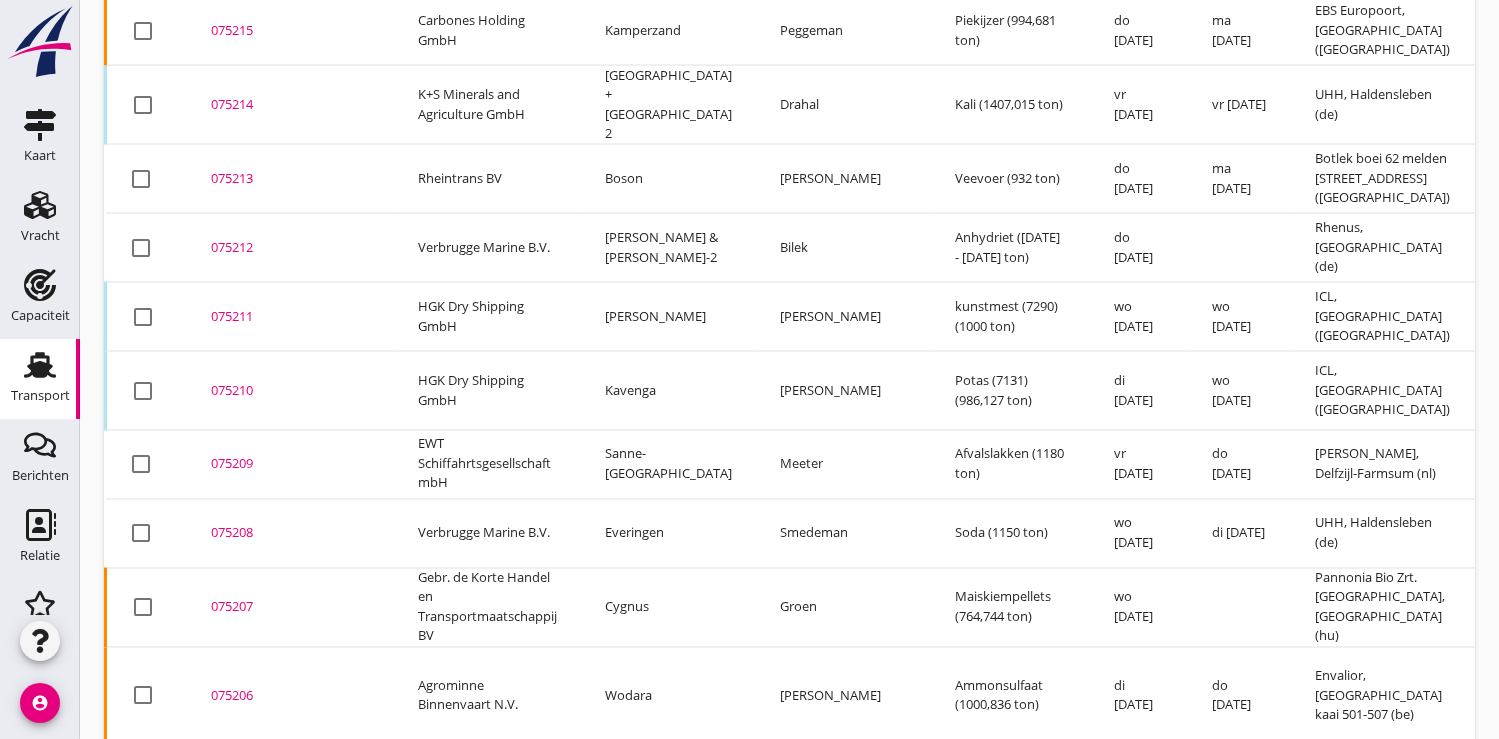 scroll, scrollTop: 3359, scrollLeft: 0, axis: vertical 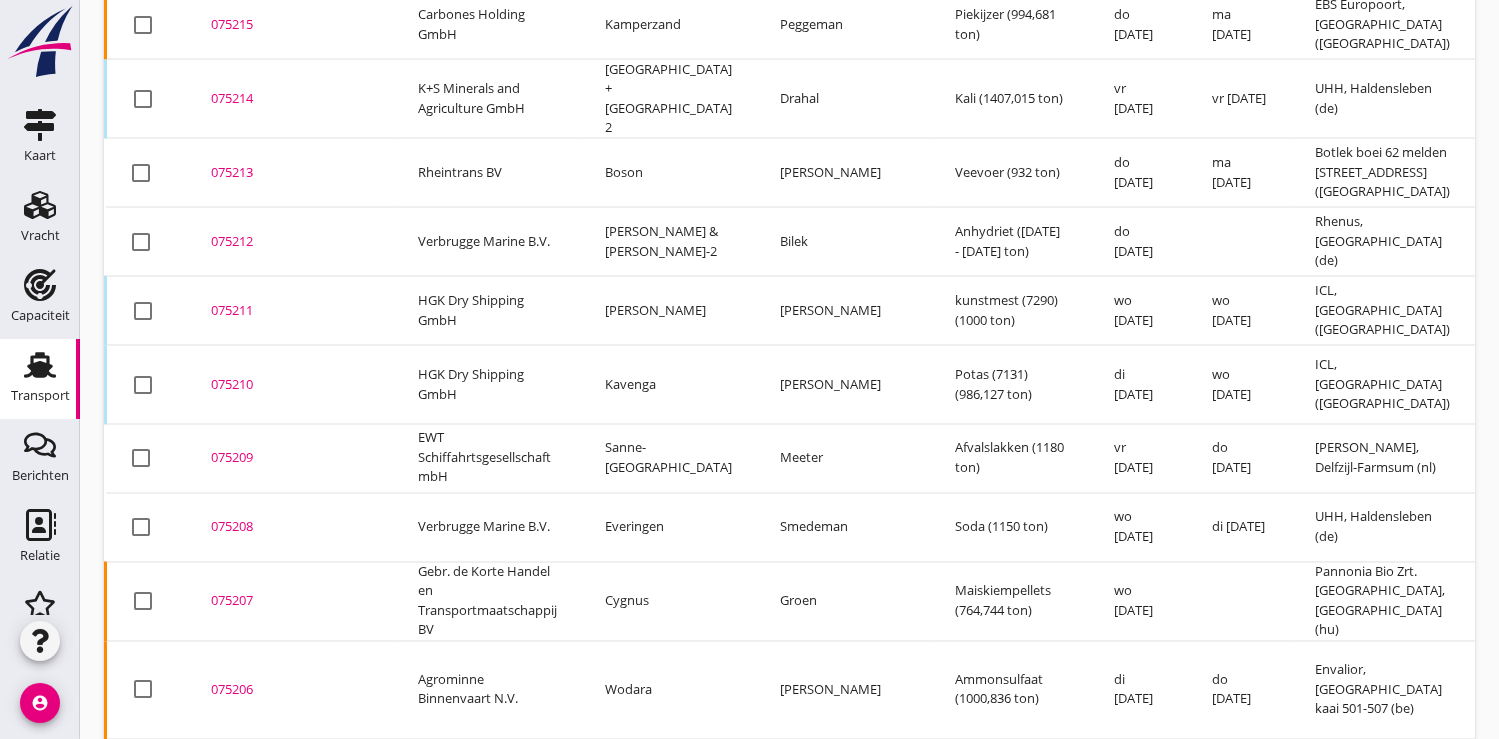 click on "075208" at bounding box center (290, 528) 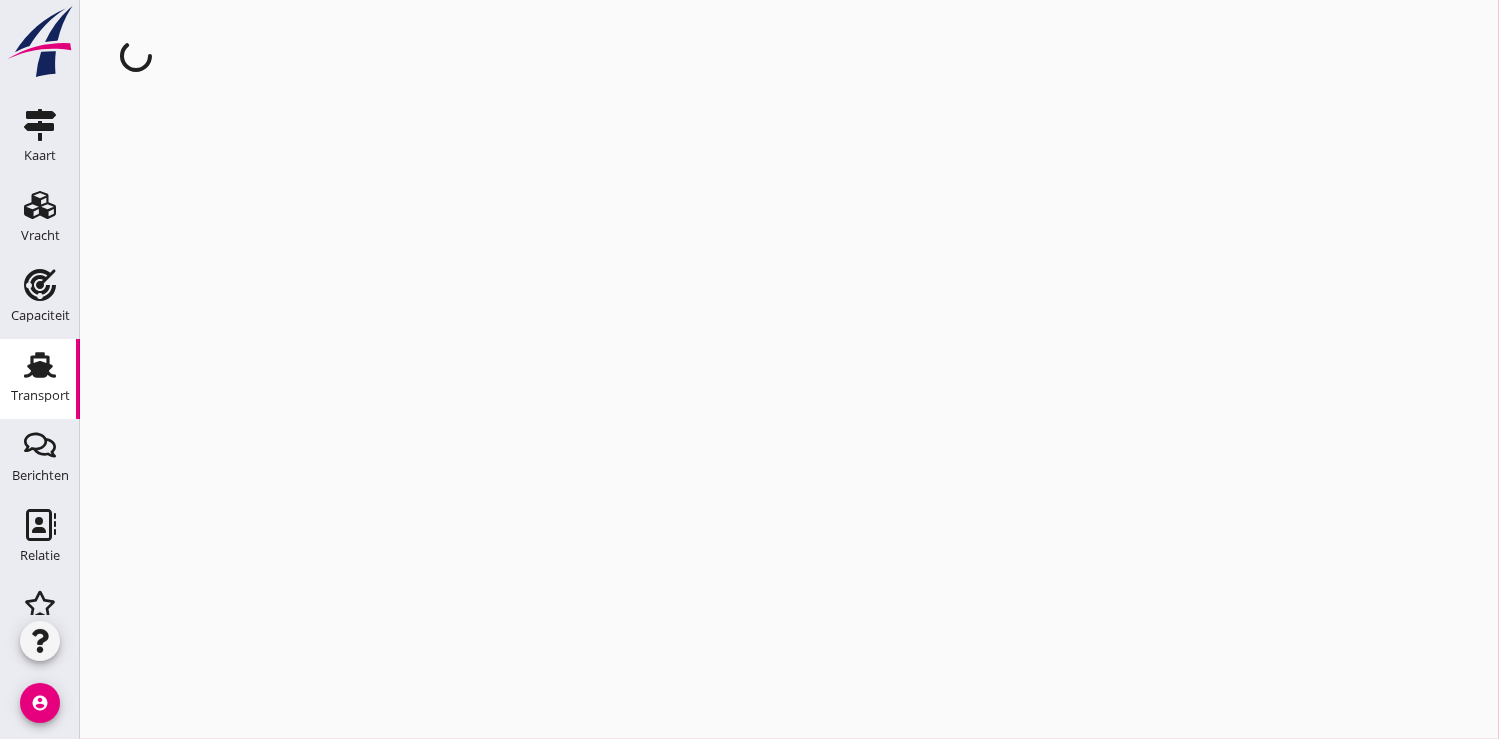 scroll, scrollTop: 0, scrollLeft: 0, axis: both 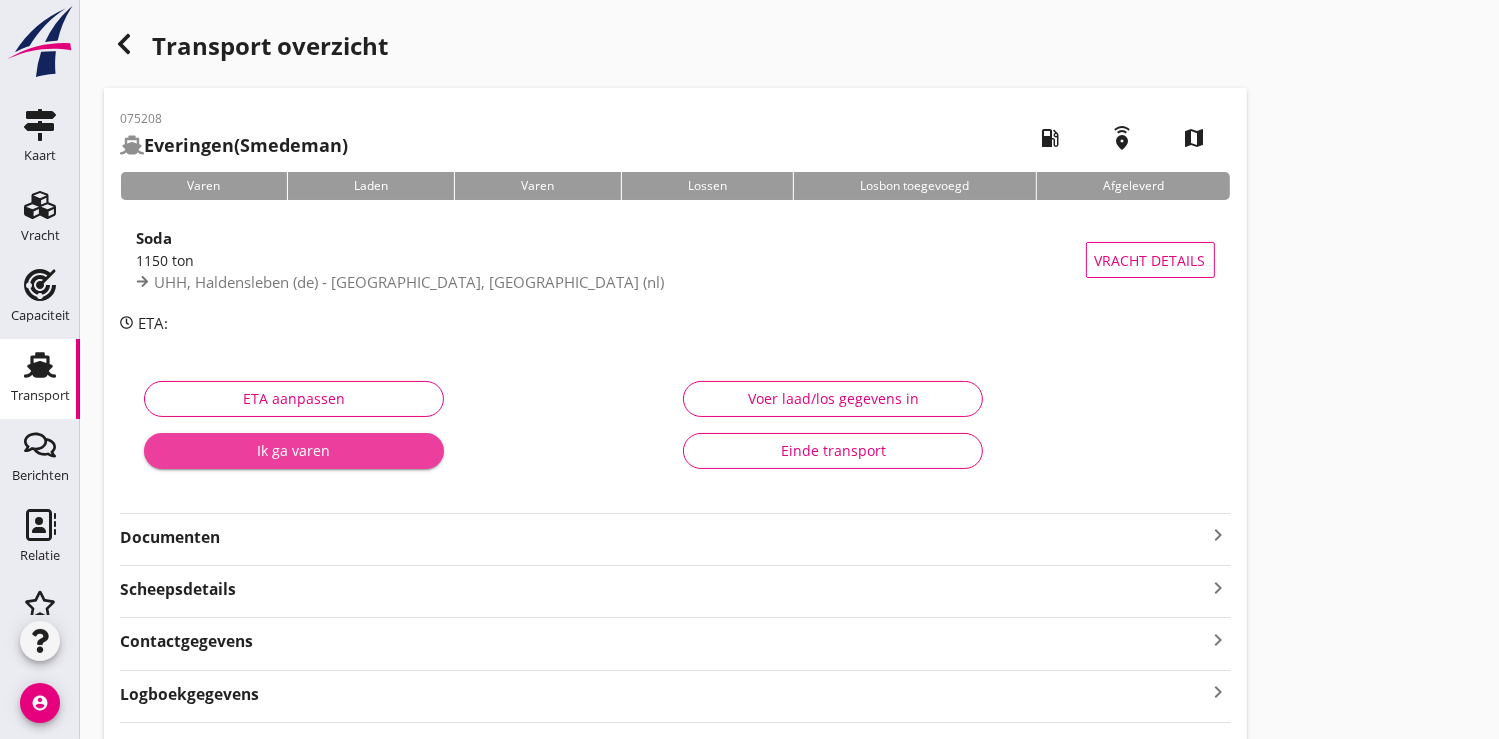 click on "Ik ga varen" at bounding box center (294, 450) 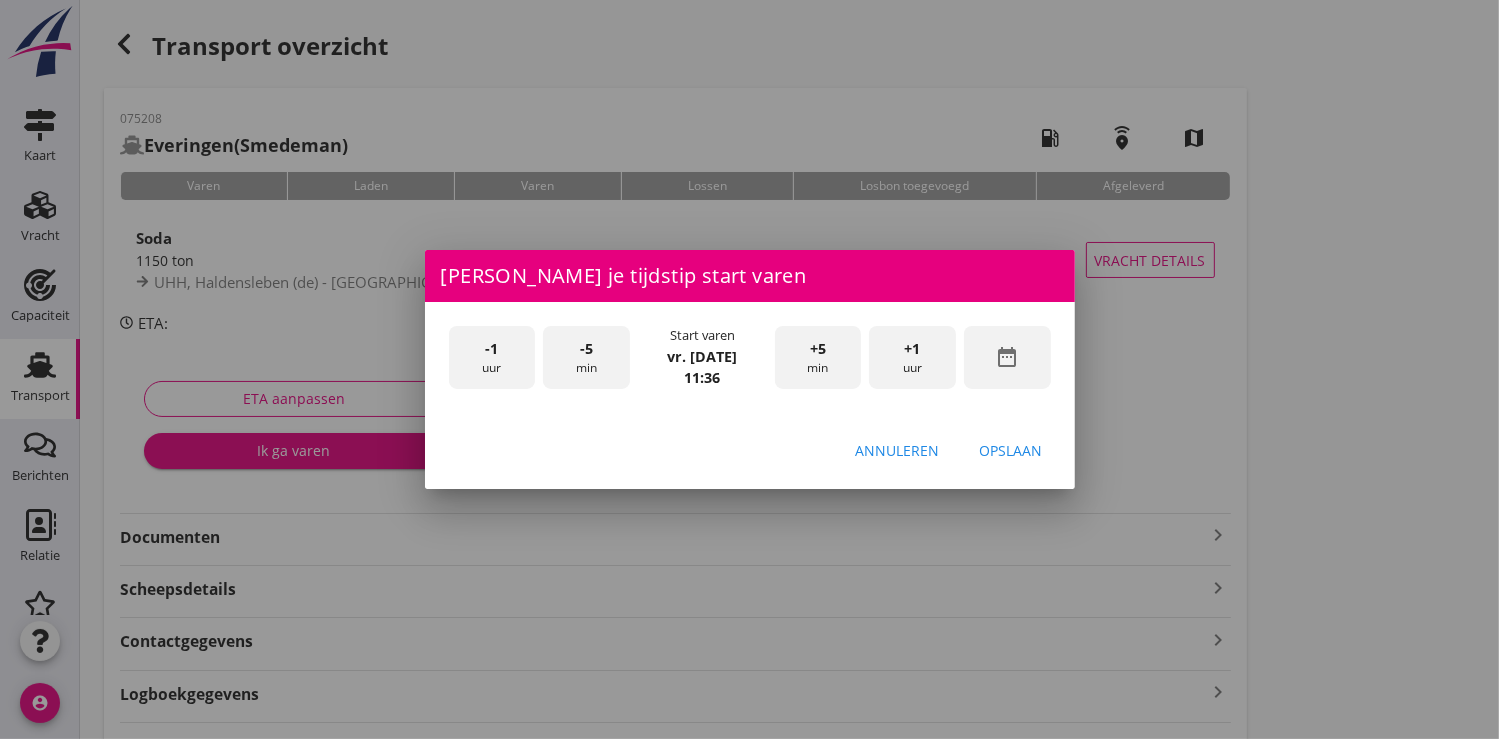 click on "date_range" at bounding box center (1007, 357) 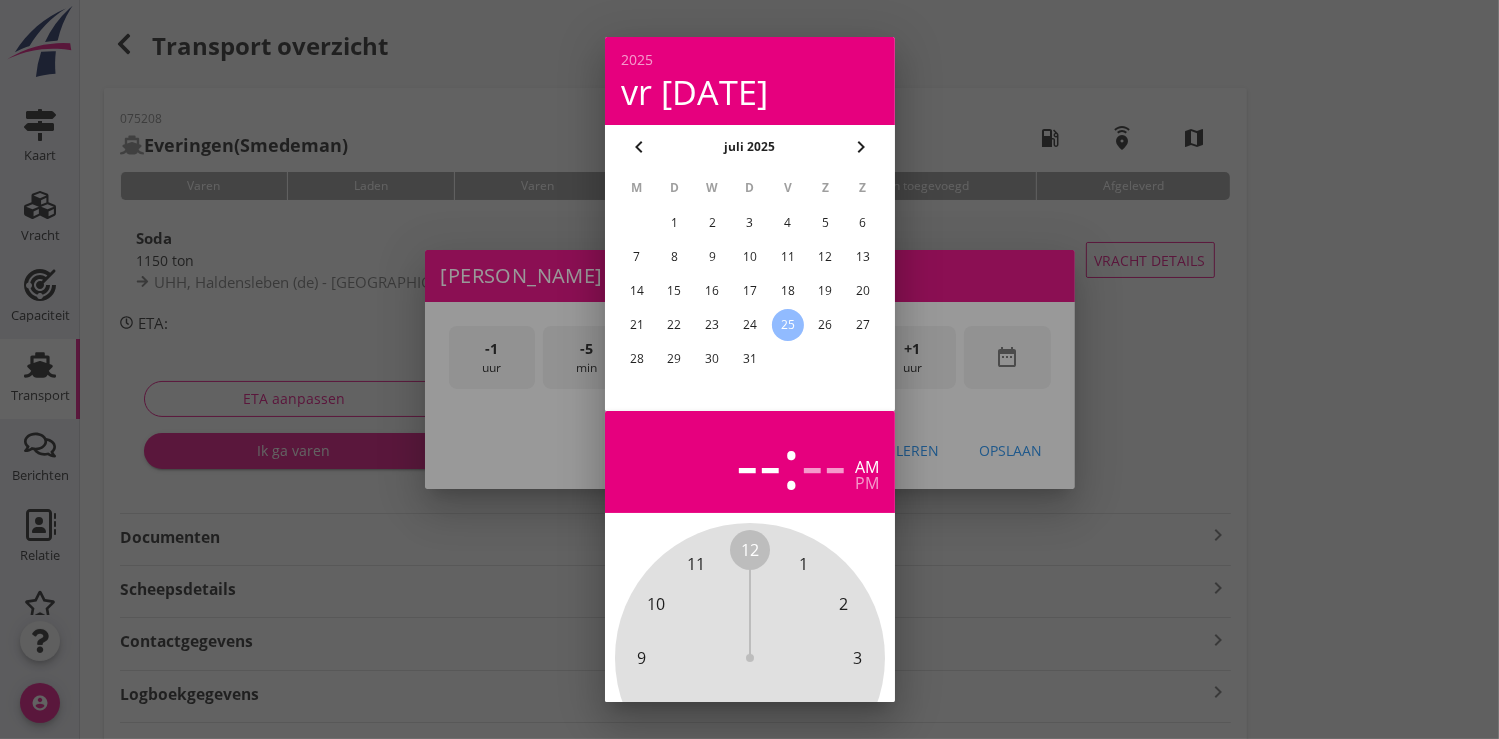click on "22" at bounding box center (674, 325) 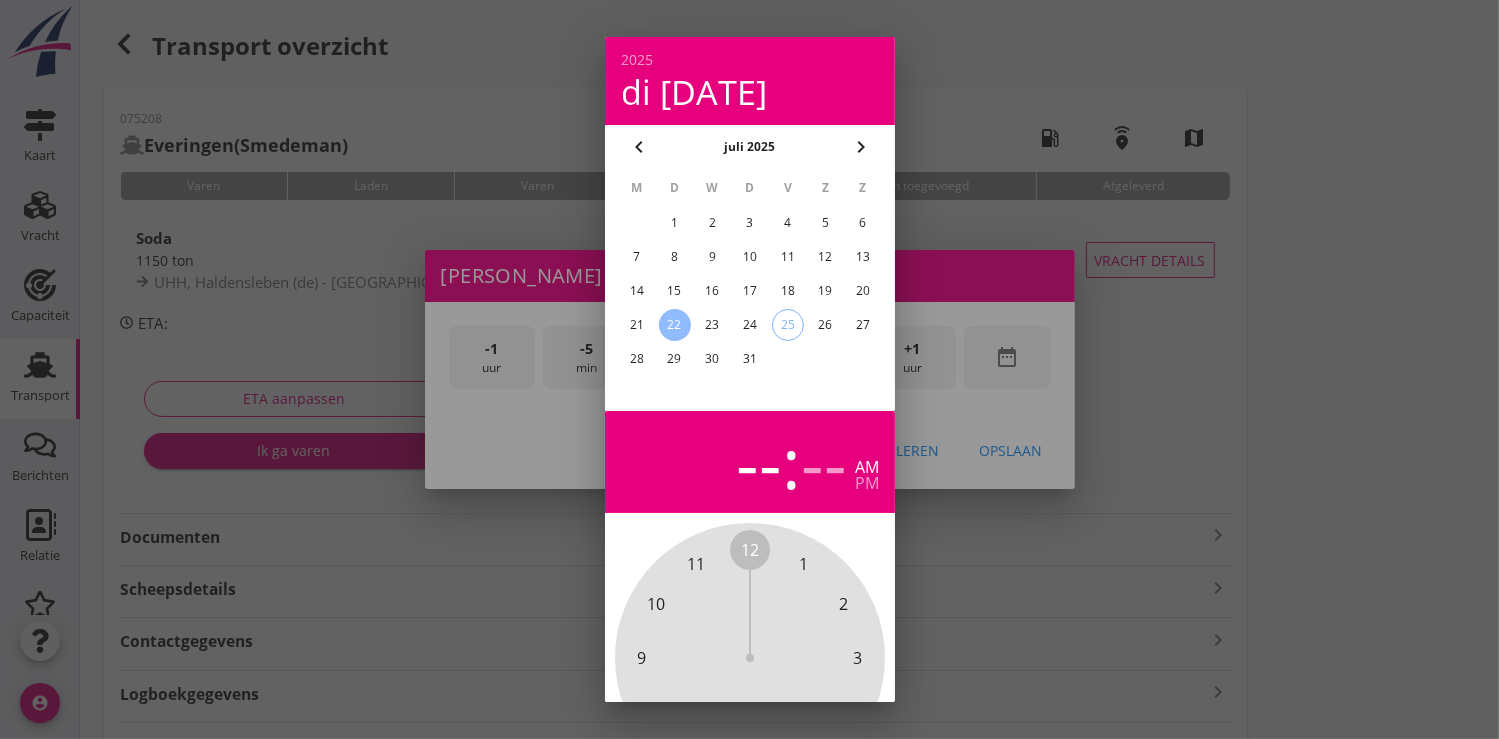 scroll, scrollTop: 185, scrollLeft: 0, axis: vertical 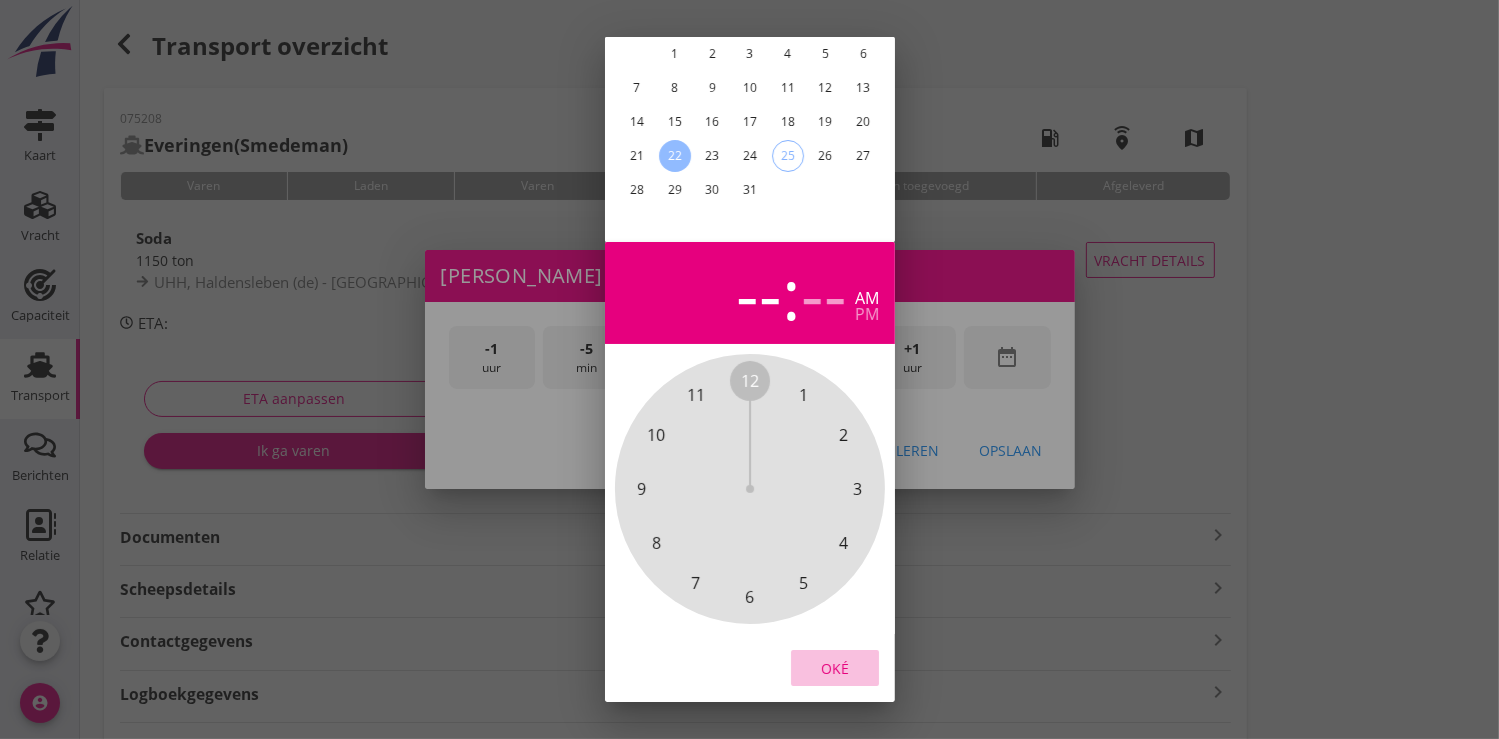 click on "Oké" at bounding box center [835, 667] 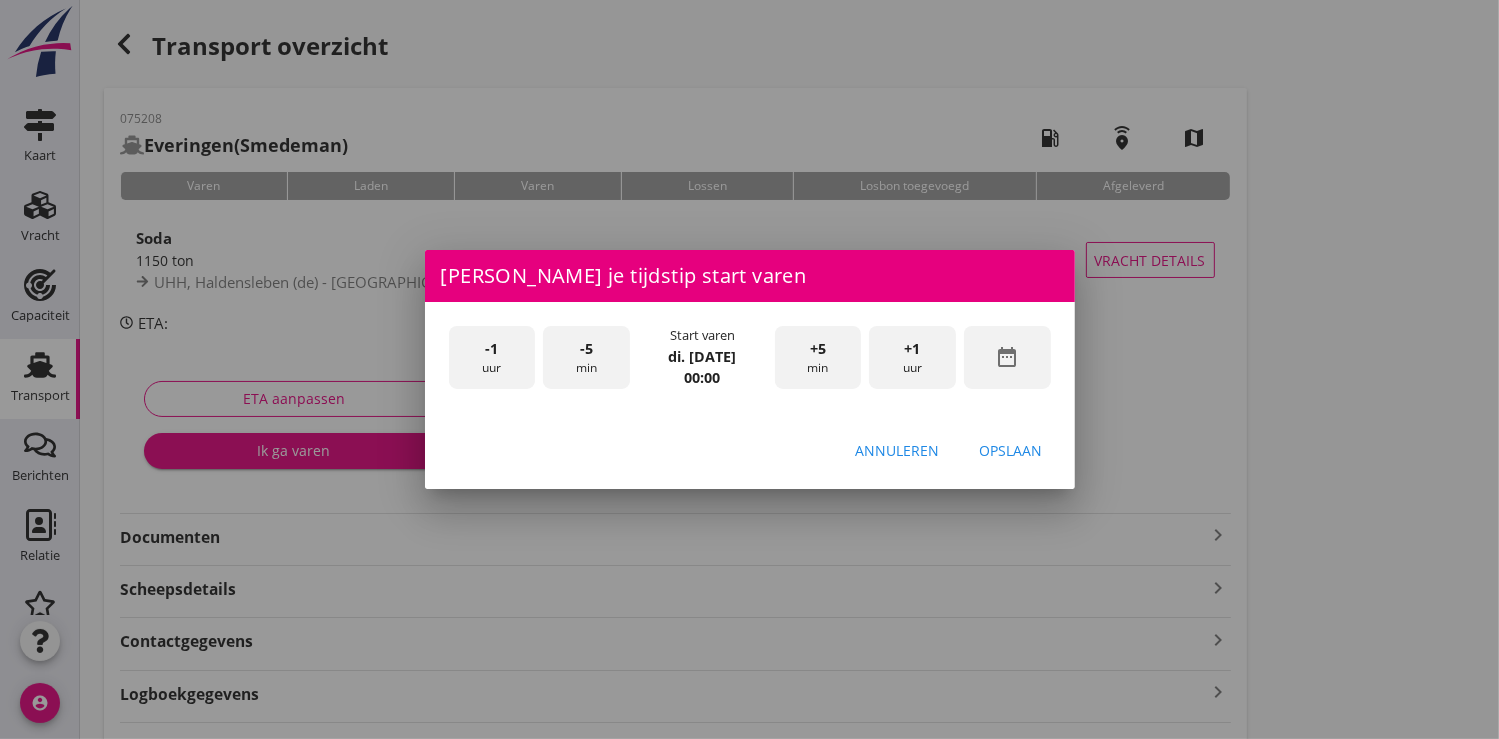 click on "+1  uur" at bounding box center [912, 357] 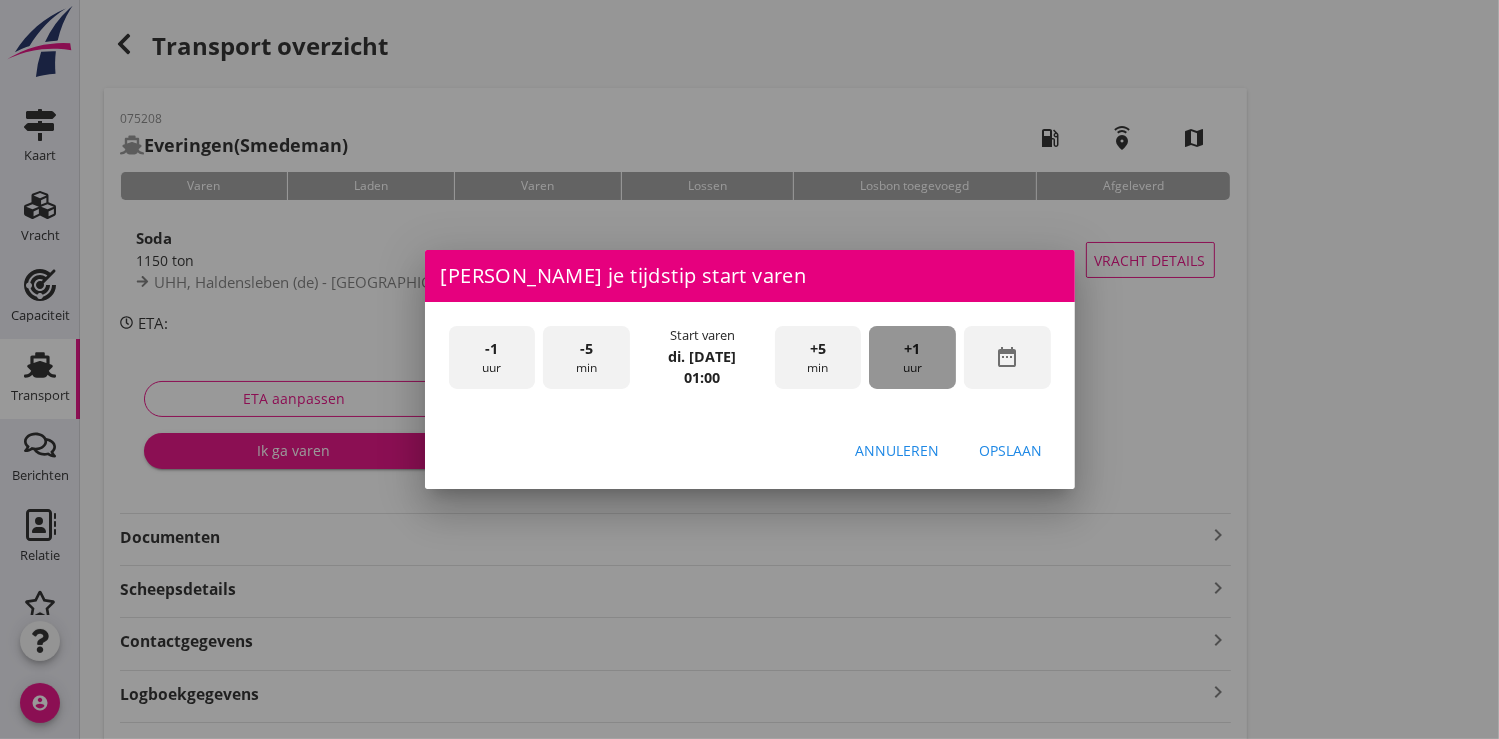 click on "+1  uur" at bounding box center (912, 357) 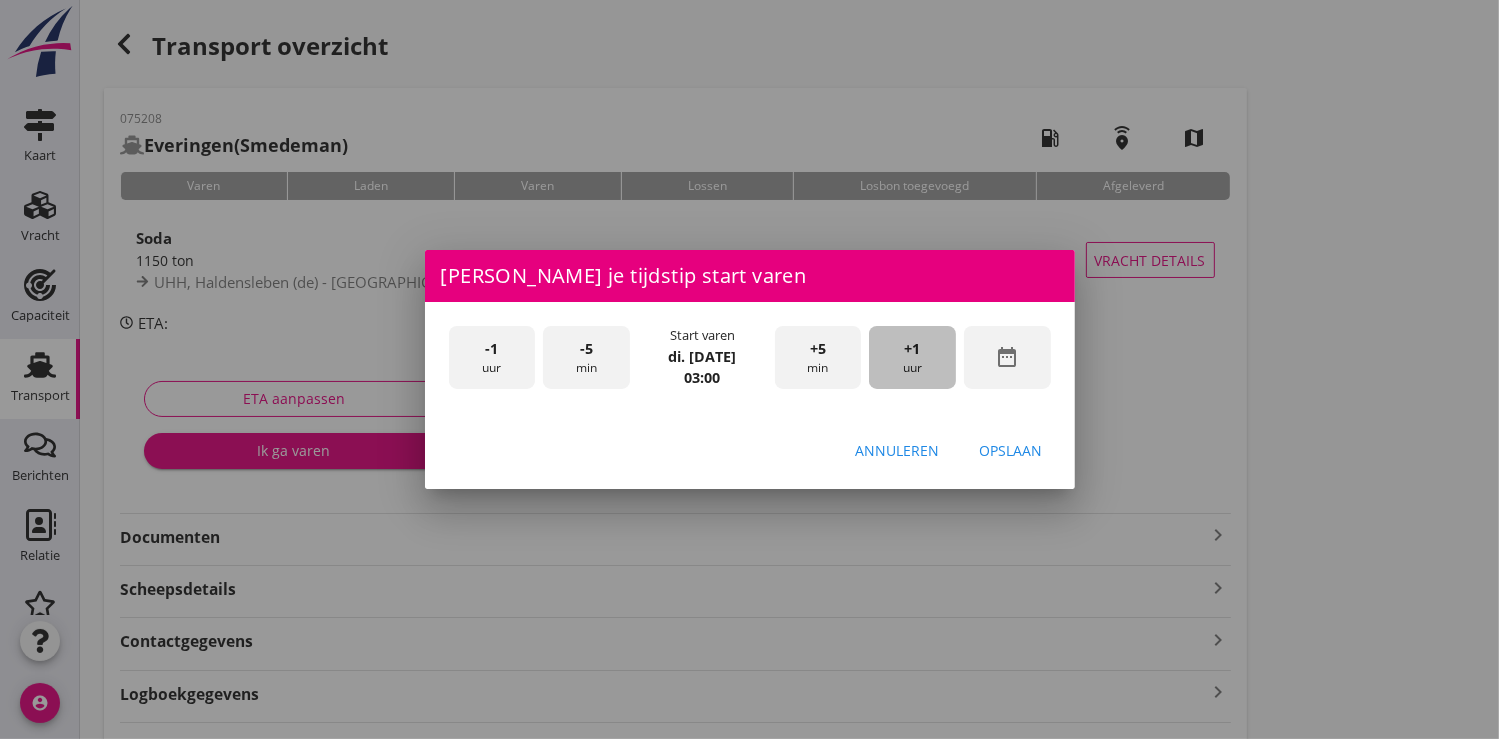 click on "+1  uur" at bounding box center (912, 357) 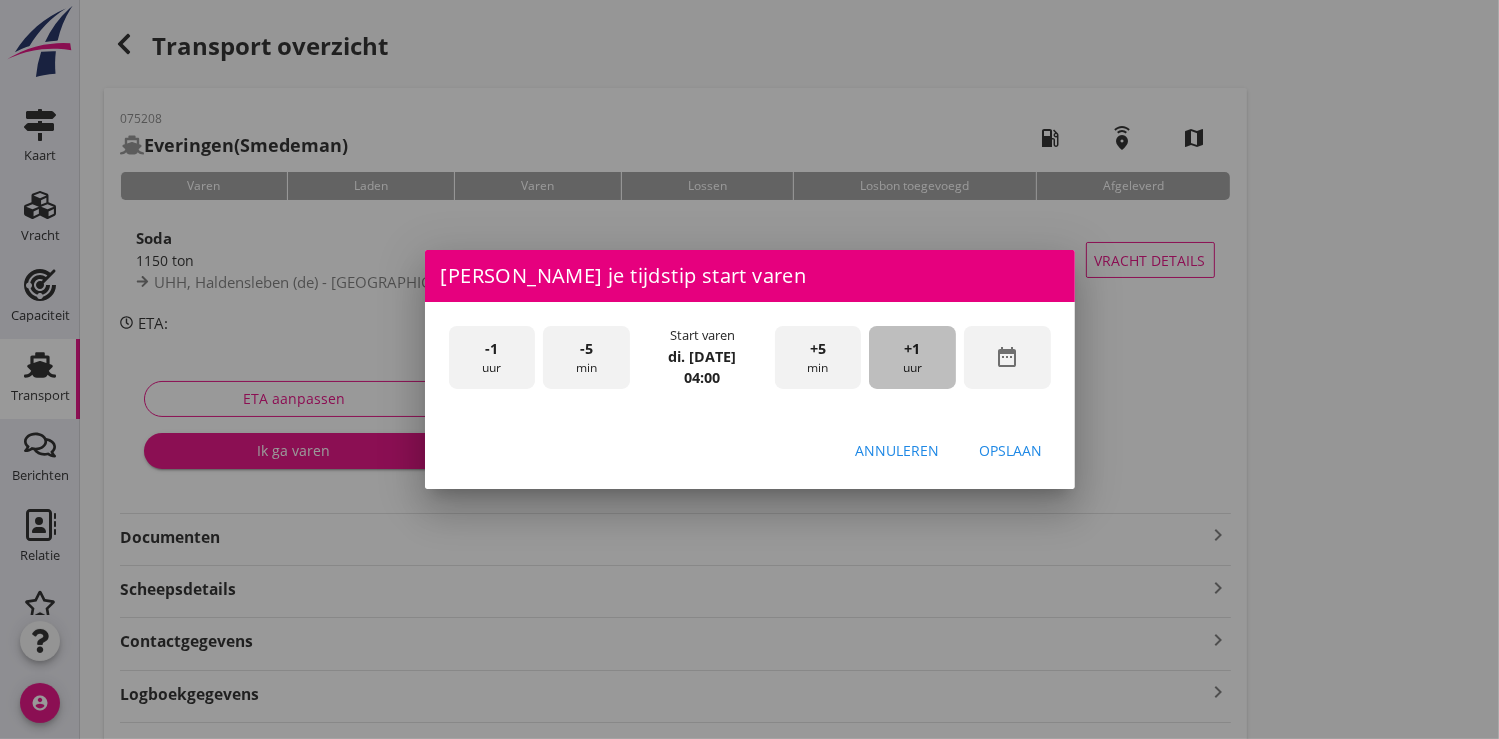 click on "+1  uur" at bounding box center (912, 357) 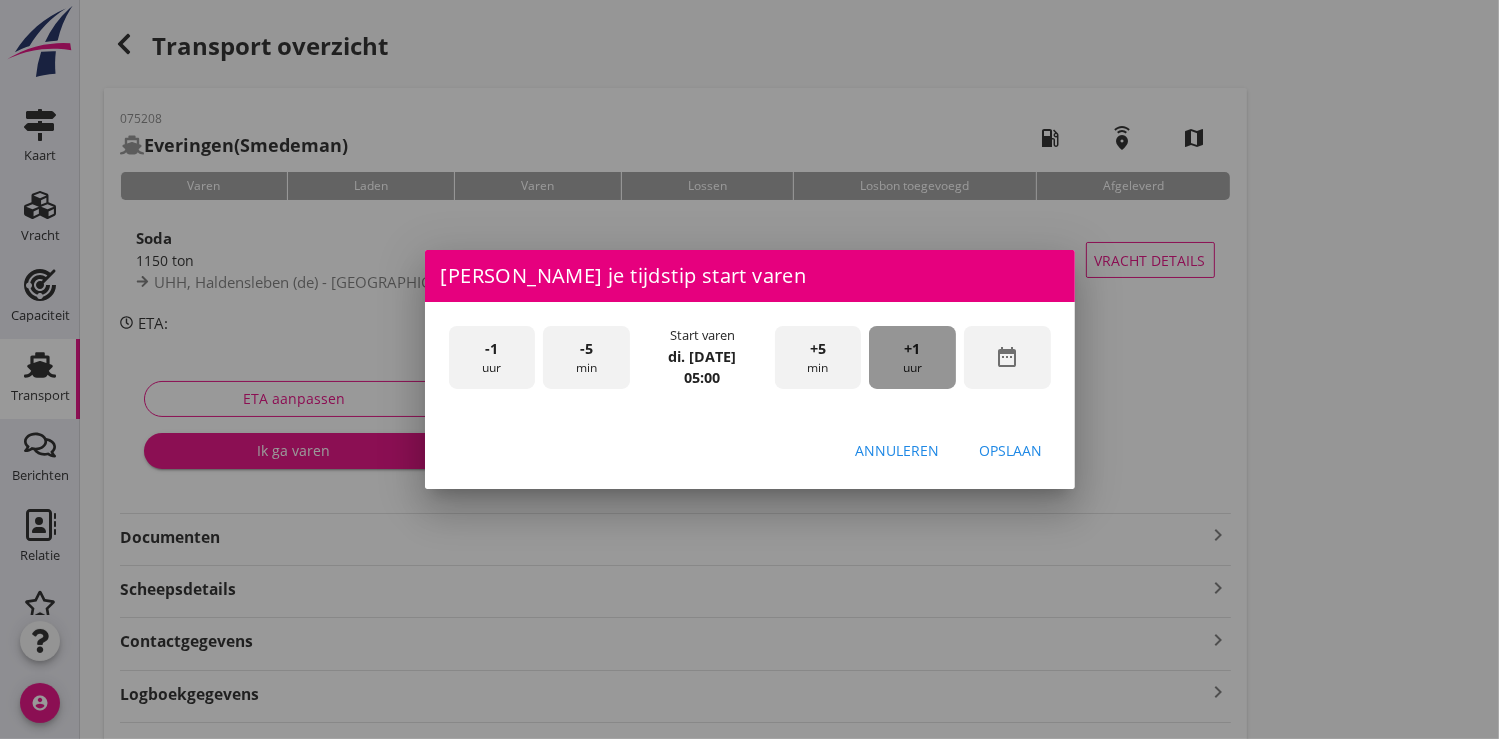 click on "+1  uur" at bounding box center (912, 357) 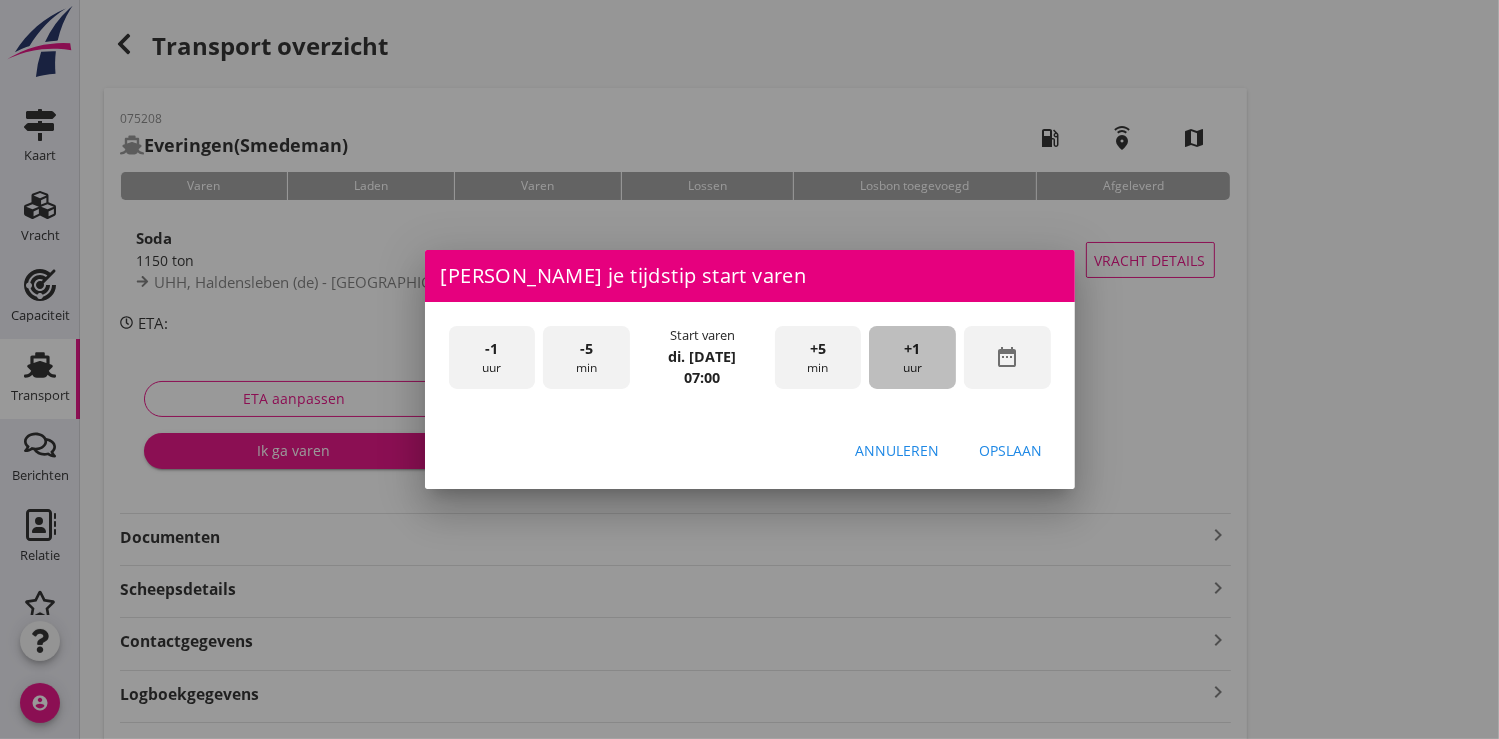 click on "+1  uur" at bounding box center [912, 357] 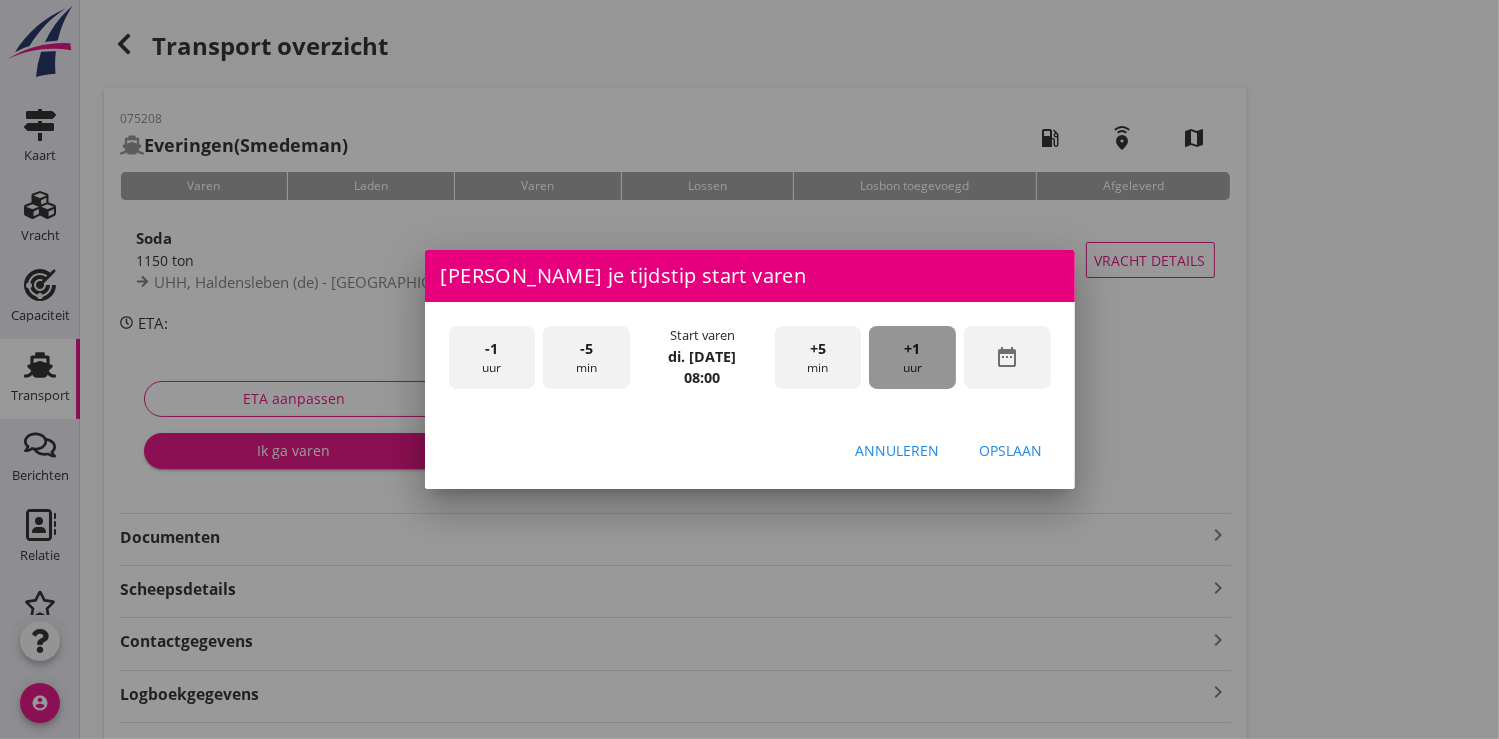 click on "+1  uur" at bounding box center (912, 357) 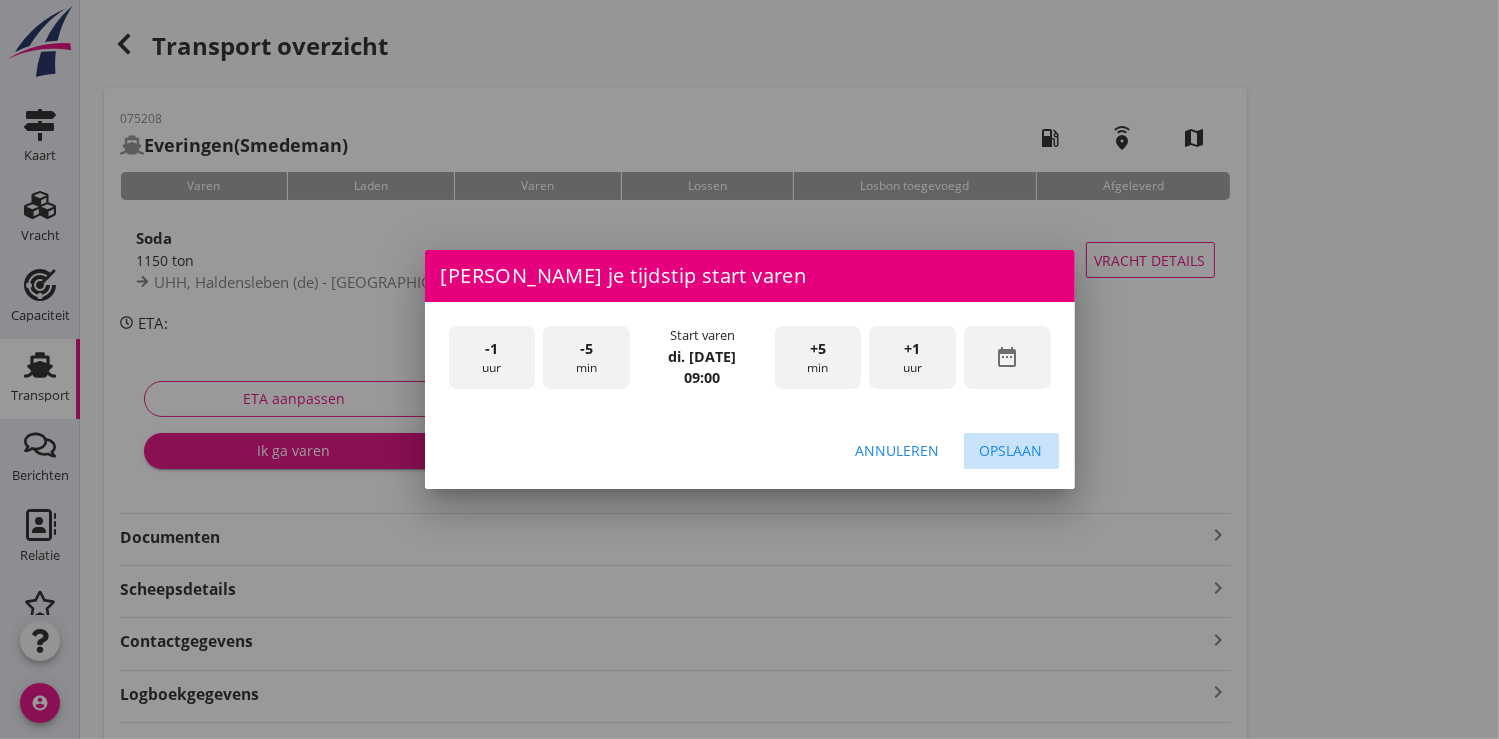 click on "Opslaan" at bounding box center [1011, 450] 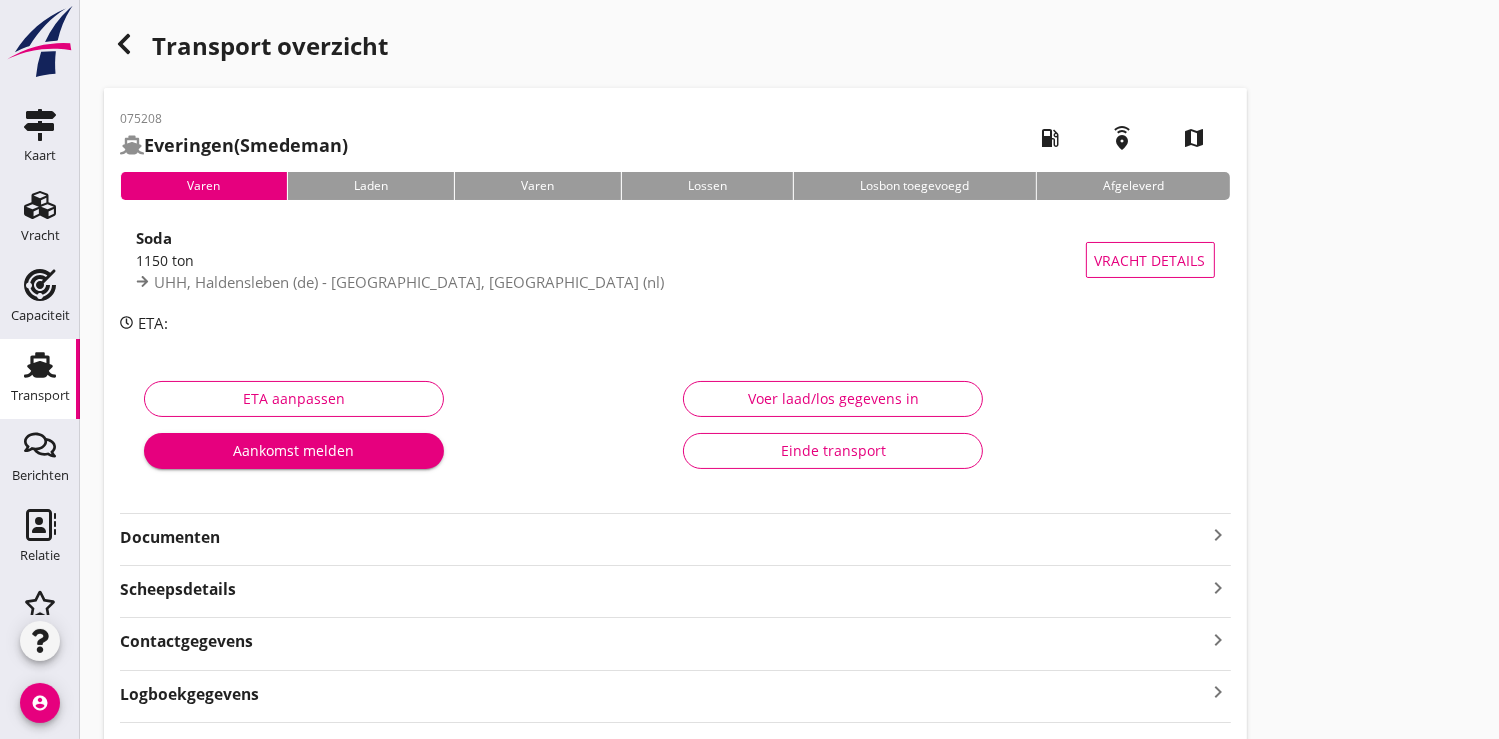 click on "Aankomst melden" at bounding box center [294, 450] 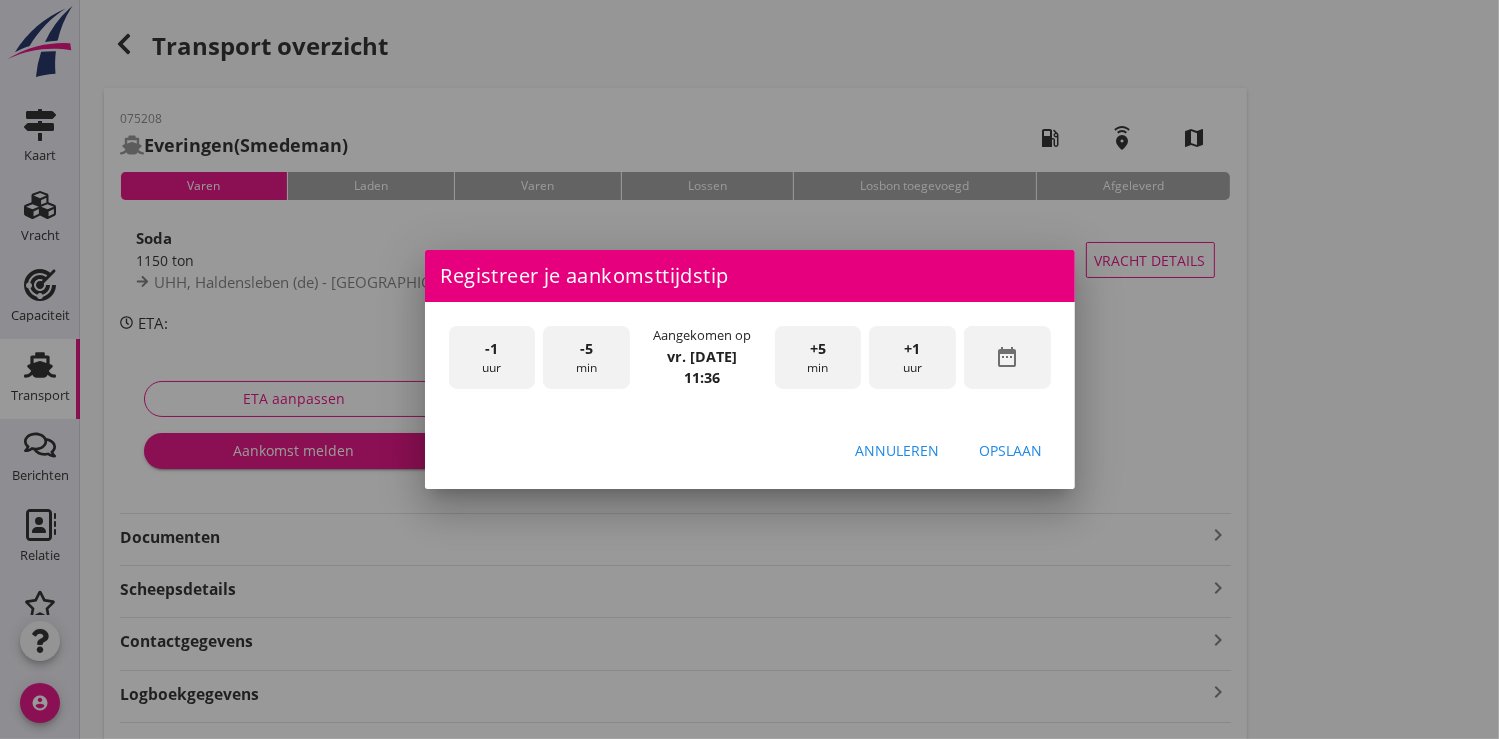 click on "date_range" at bounding box center [1007, 357] 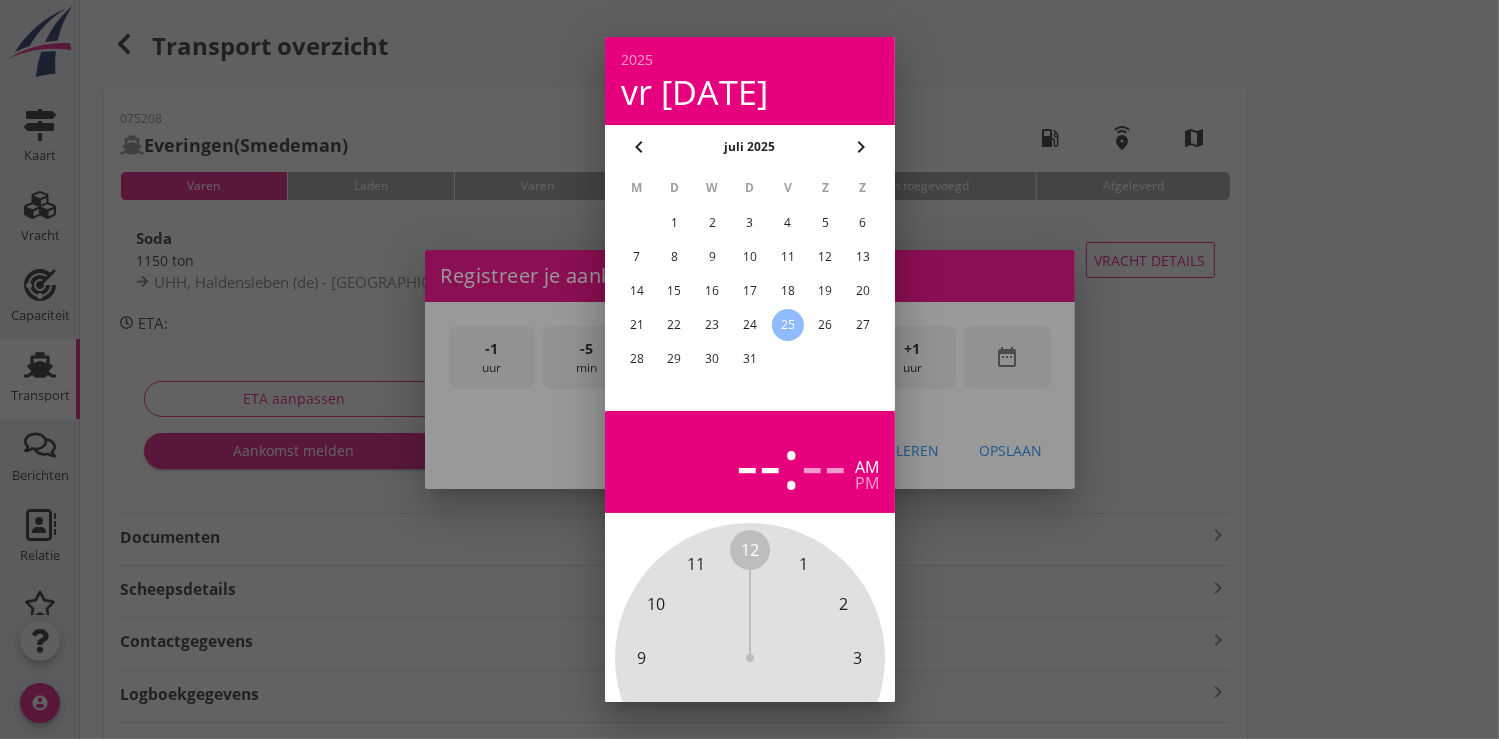click on "22" at bounding box center (674, 325) 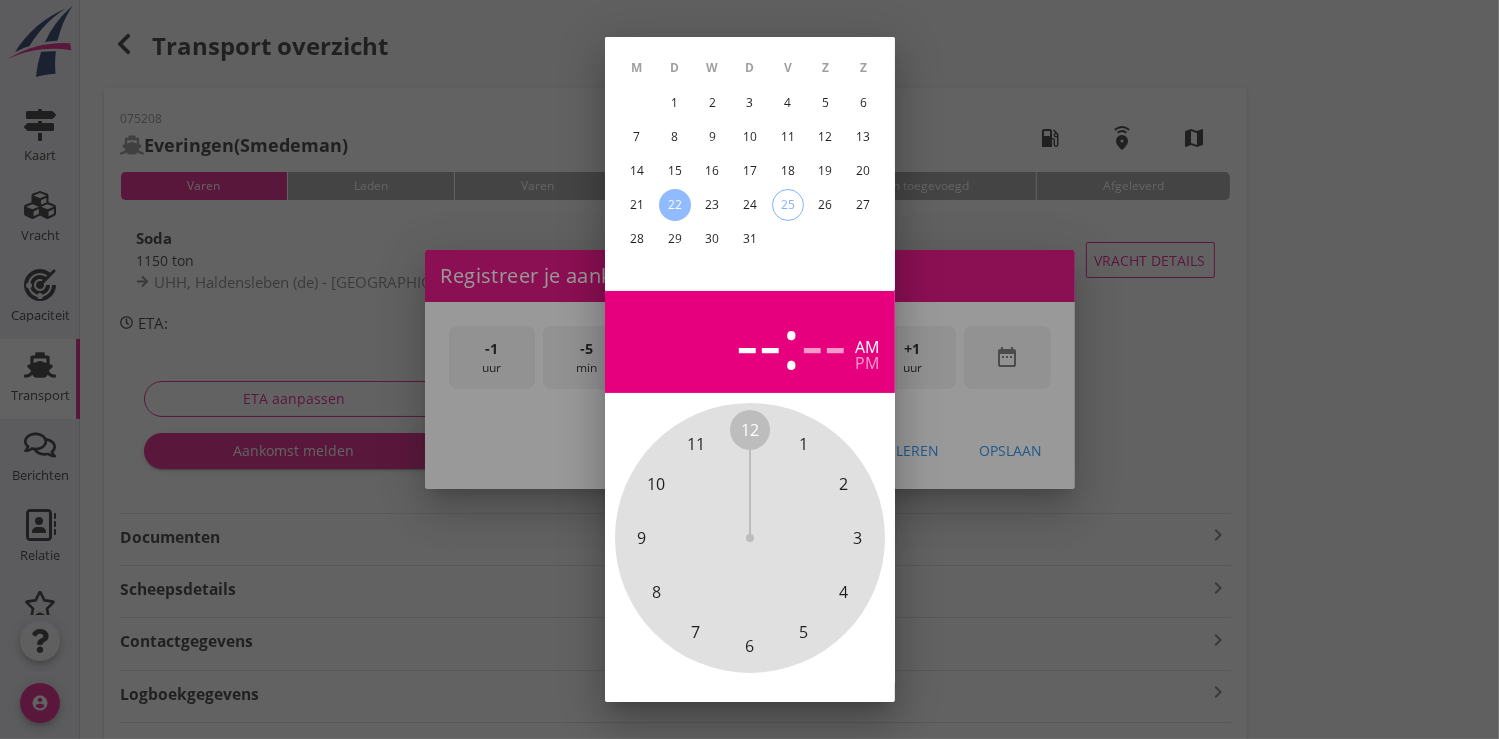 scroll, scrollTop: 185, scrollLeft: 0, axis: vertical 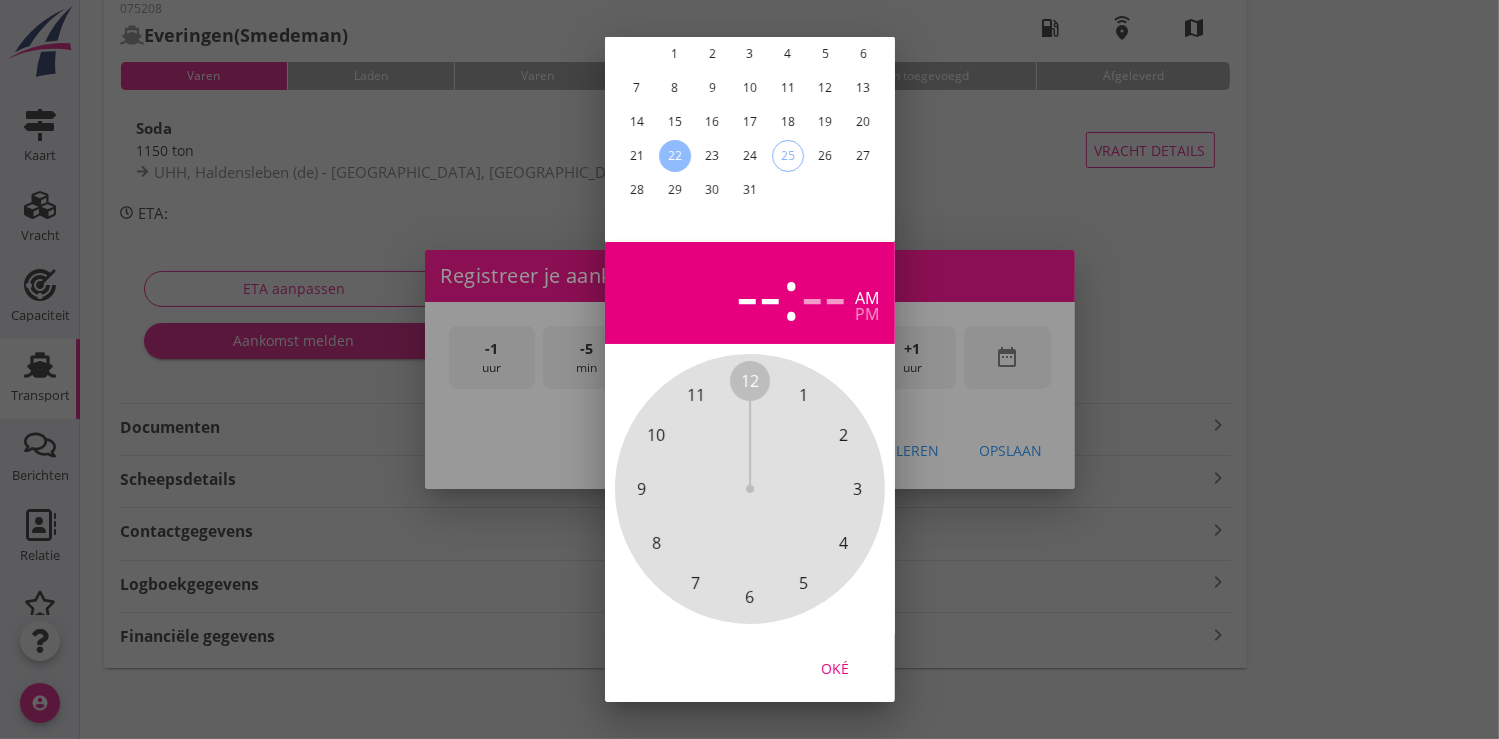 click on "Oké" at bounding box center (835, 667) 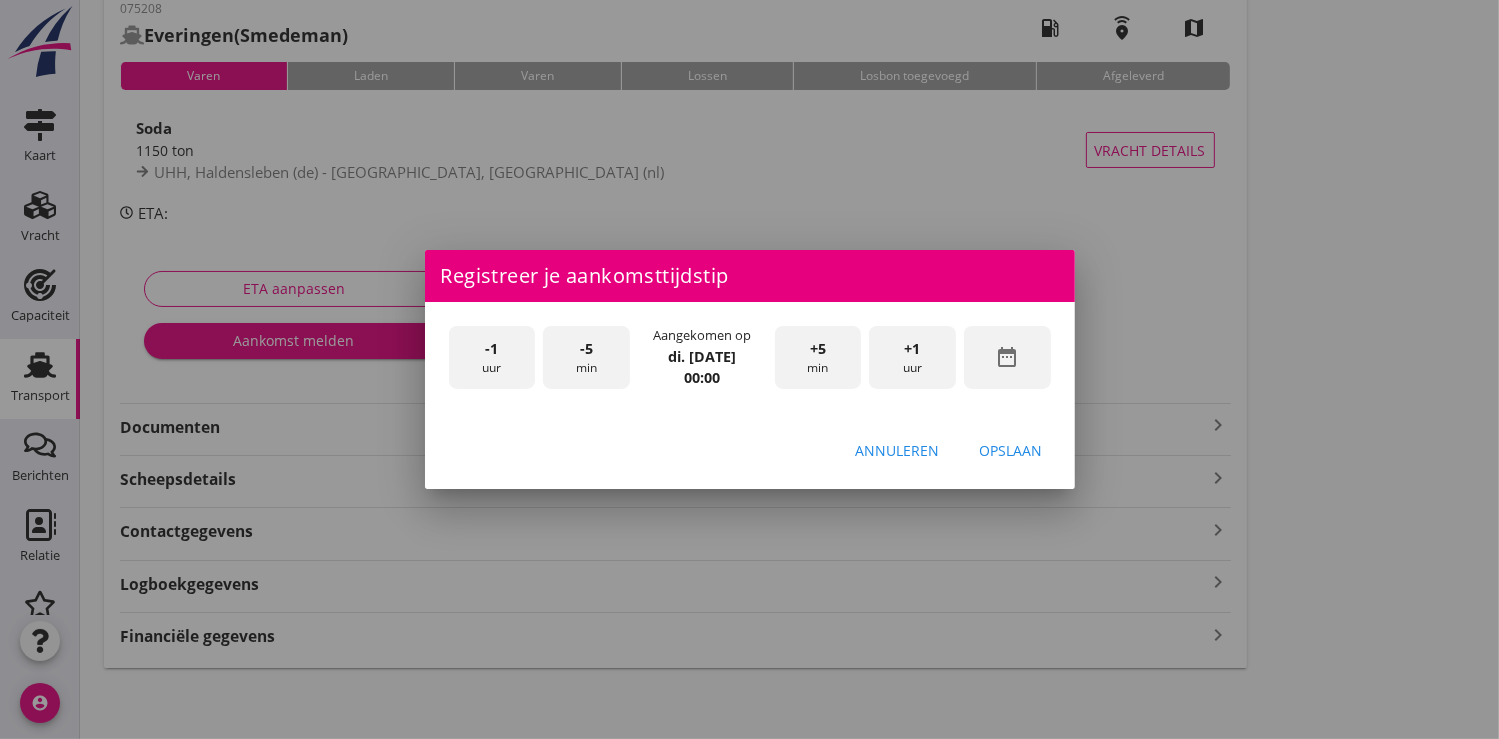 click on "+1" at bounding box center (913, 349) 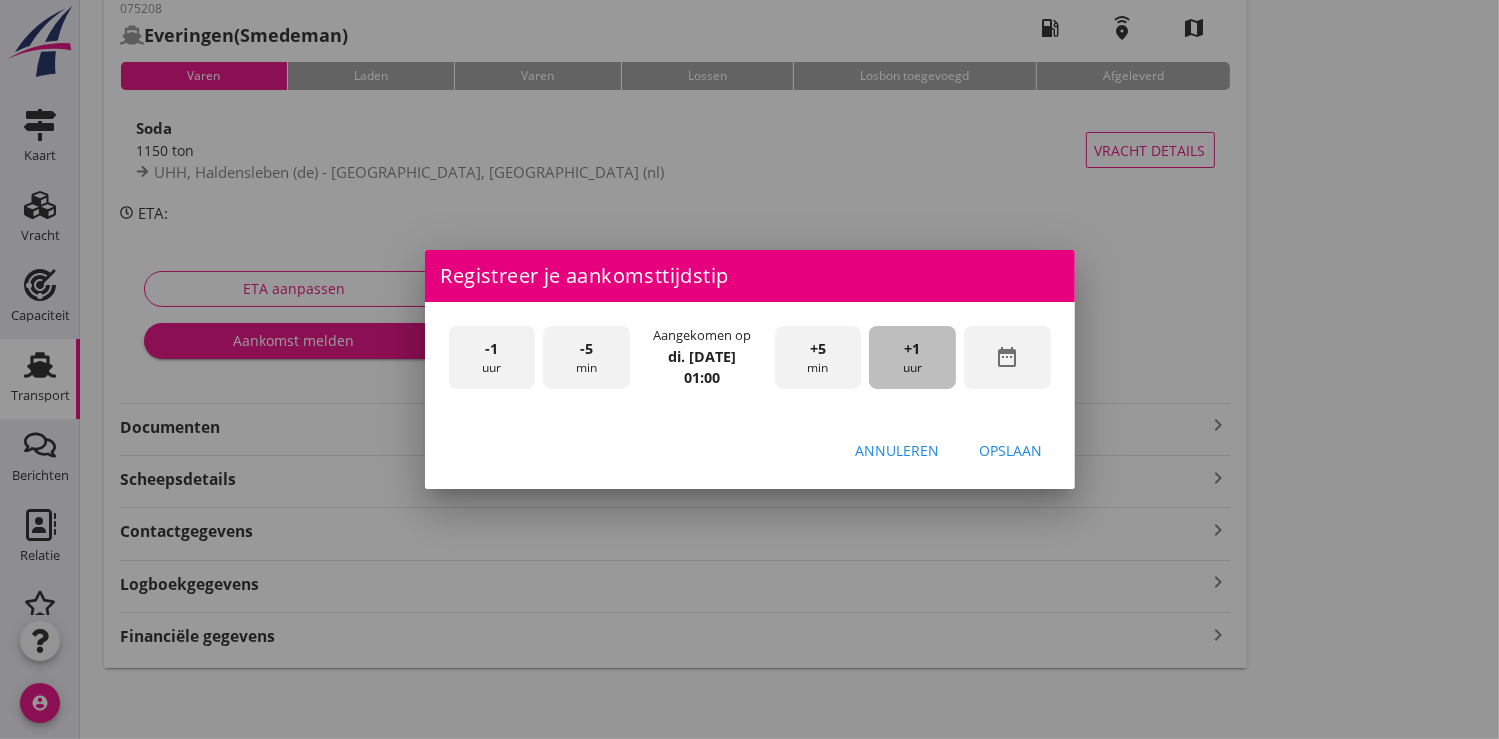 click on "+1" at bounding box center [913, 349] 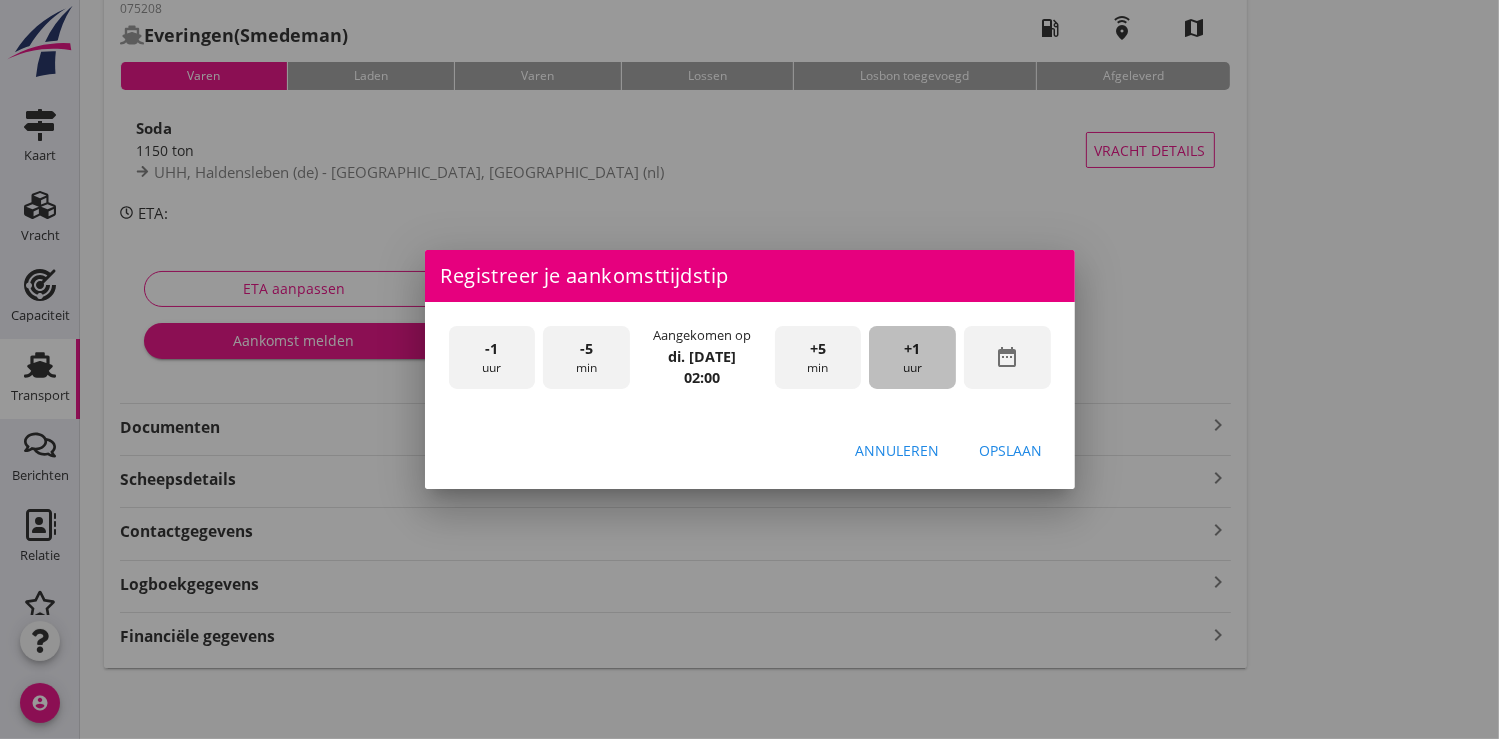 click on "+1" at bounding box center (913, 349) 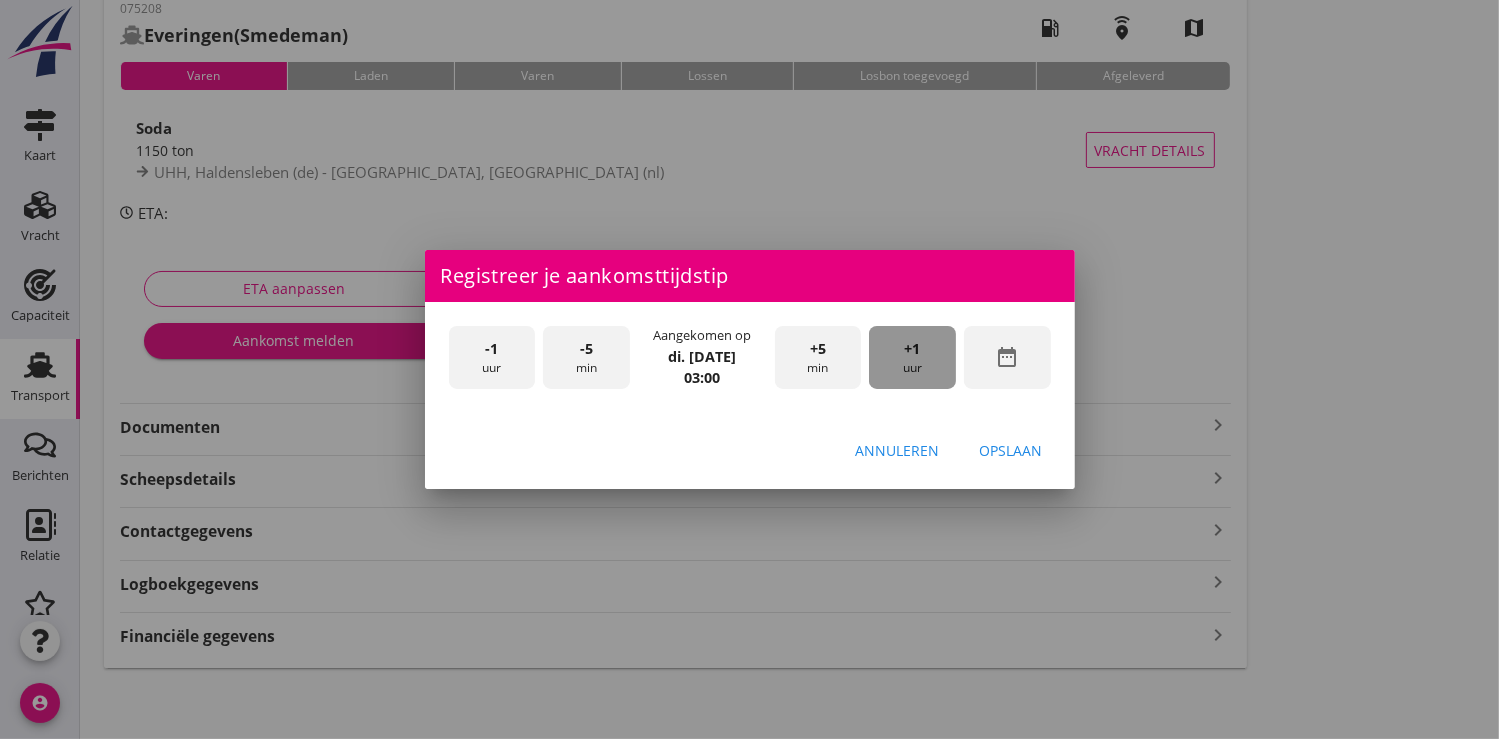 click on "+1" at bounding box center (913, 349) 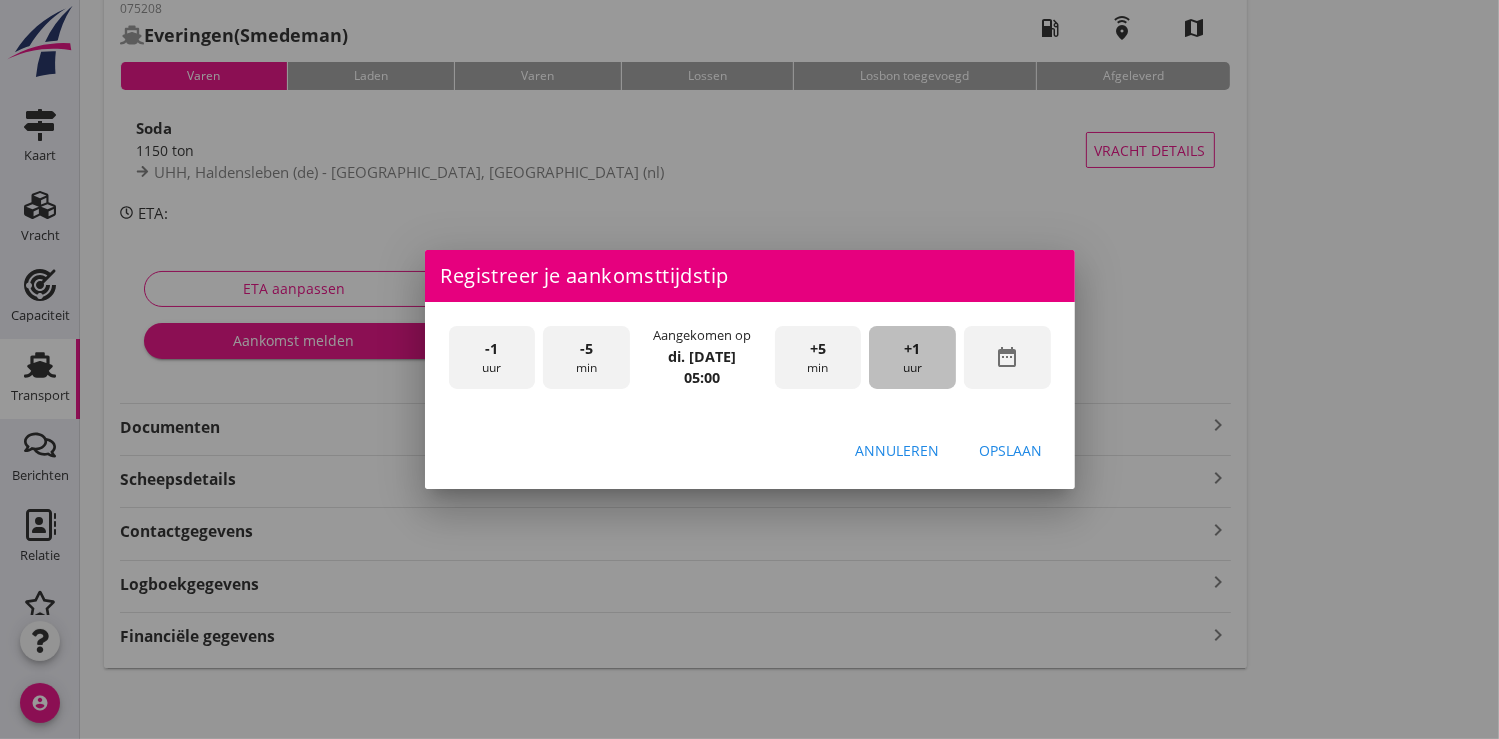 click on "+1" at bounding box center [913, 349] 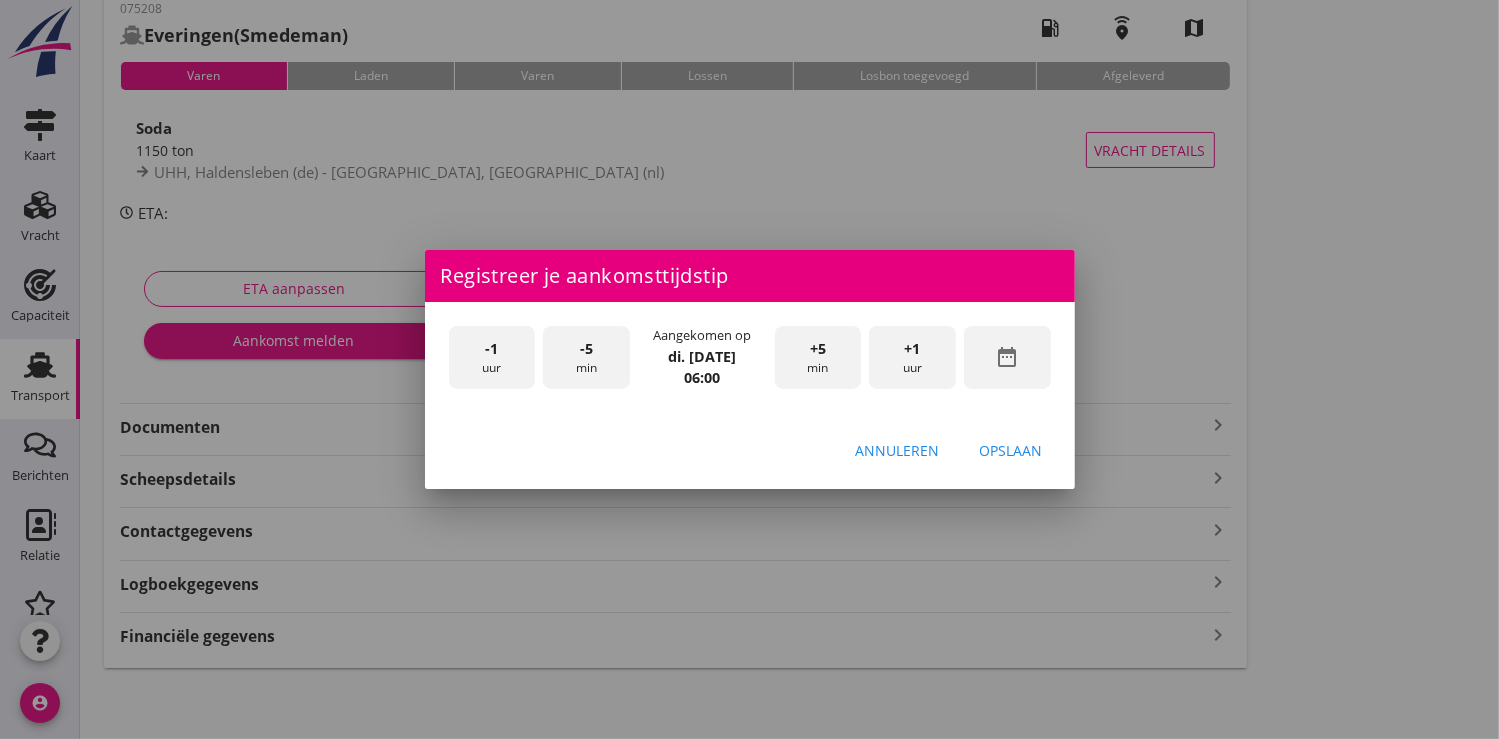 click on "+1" at bounding box center [913, 349] 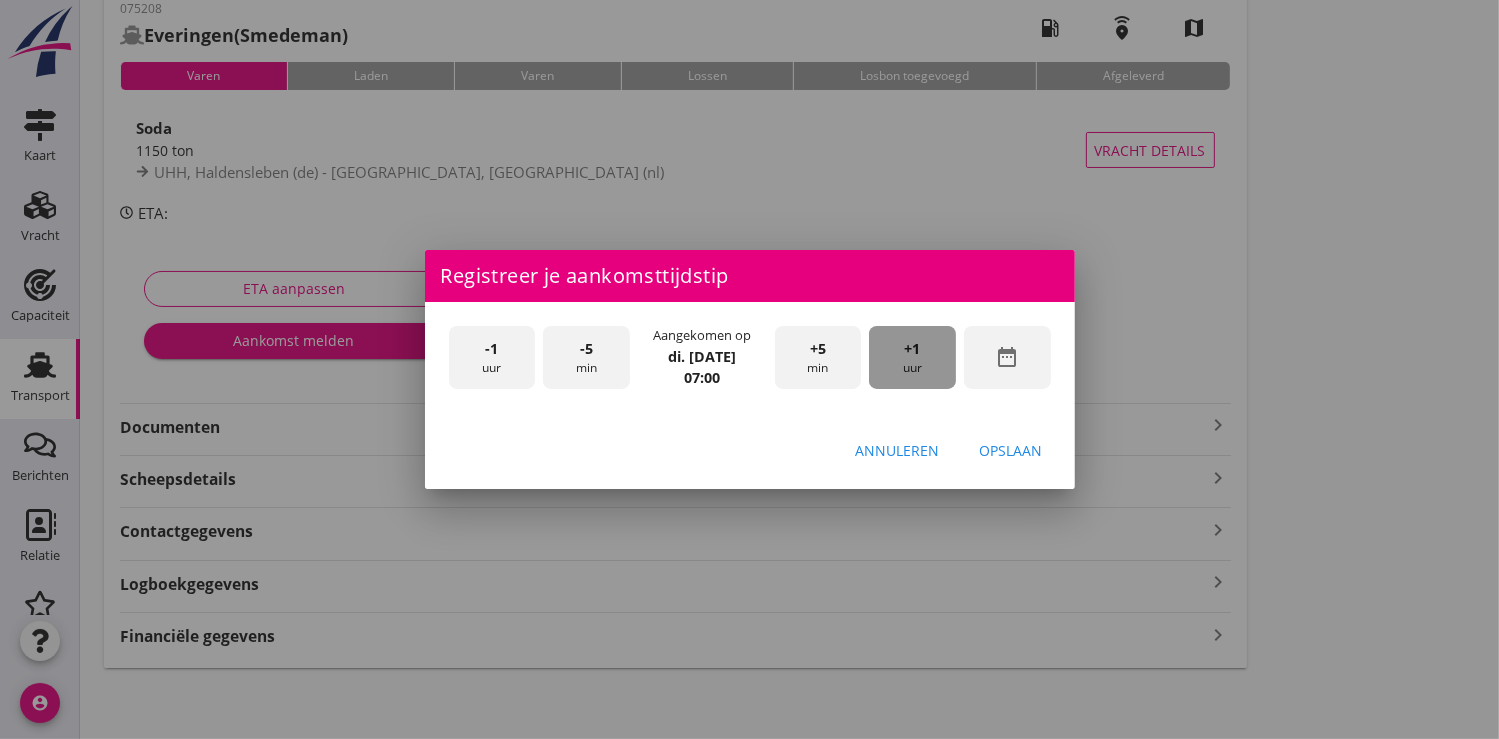 click on "+1" at bounding box center [913, 349] 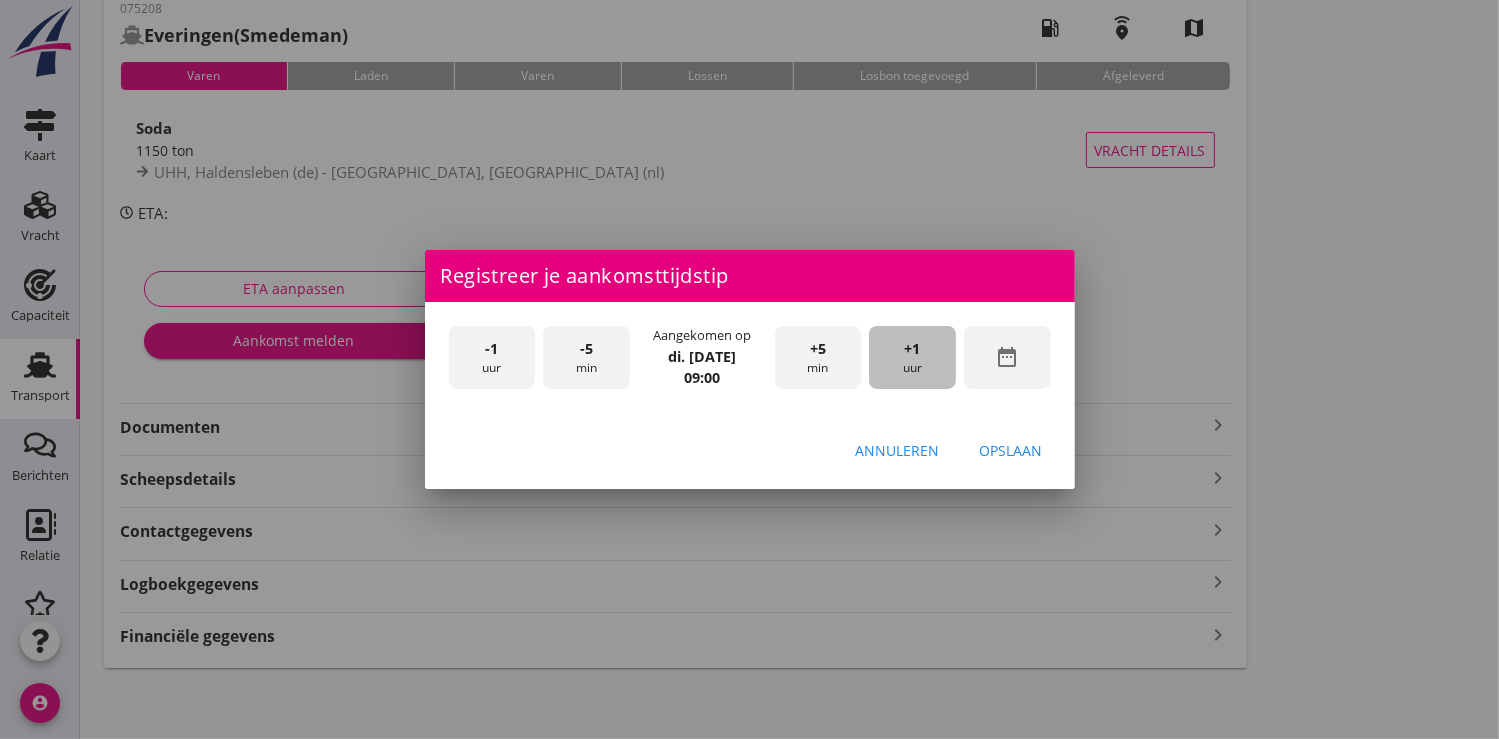 click on "+1" at bounding box center (913, 349) 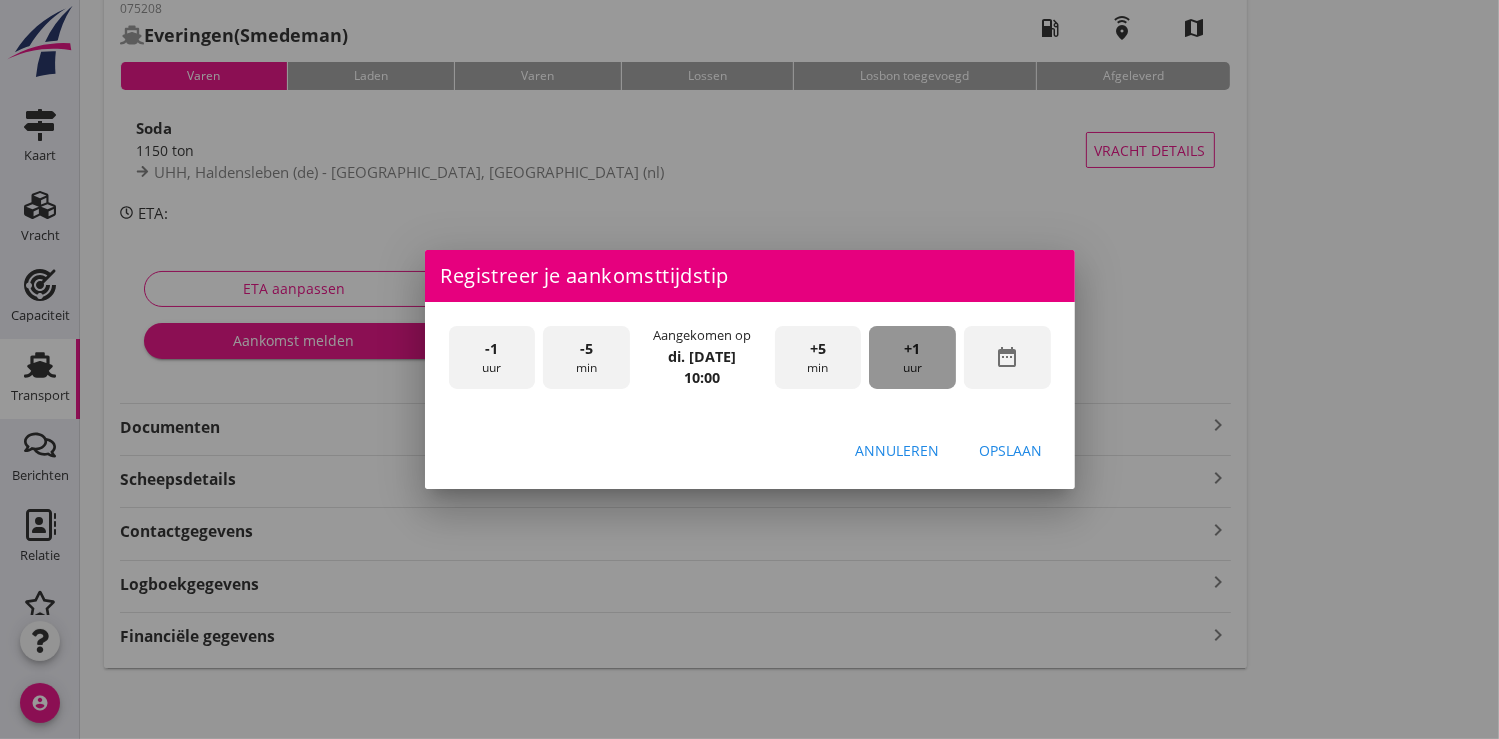 click on "+1" at bounding box center (913, 349) 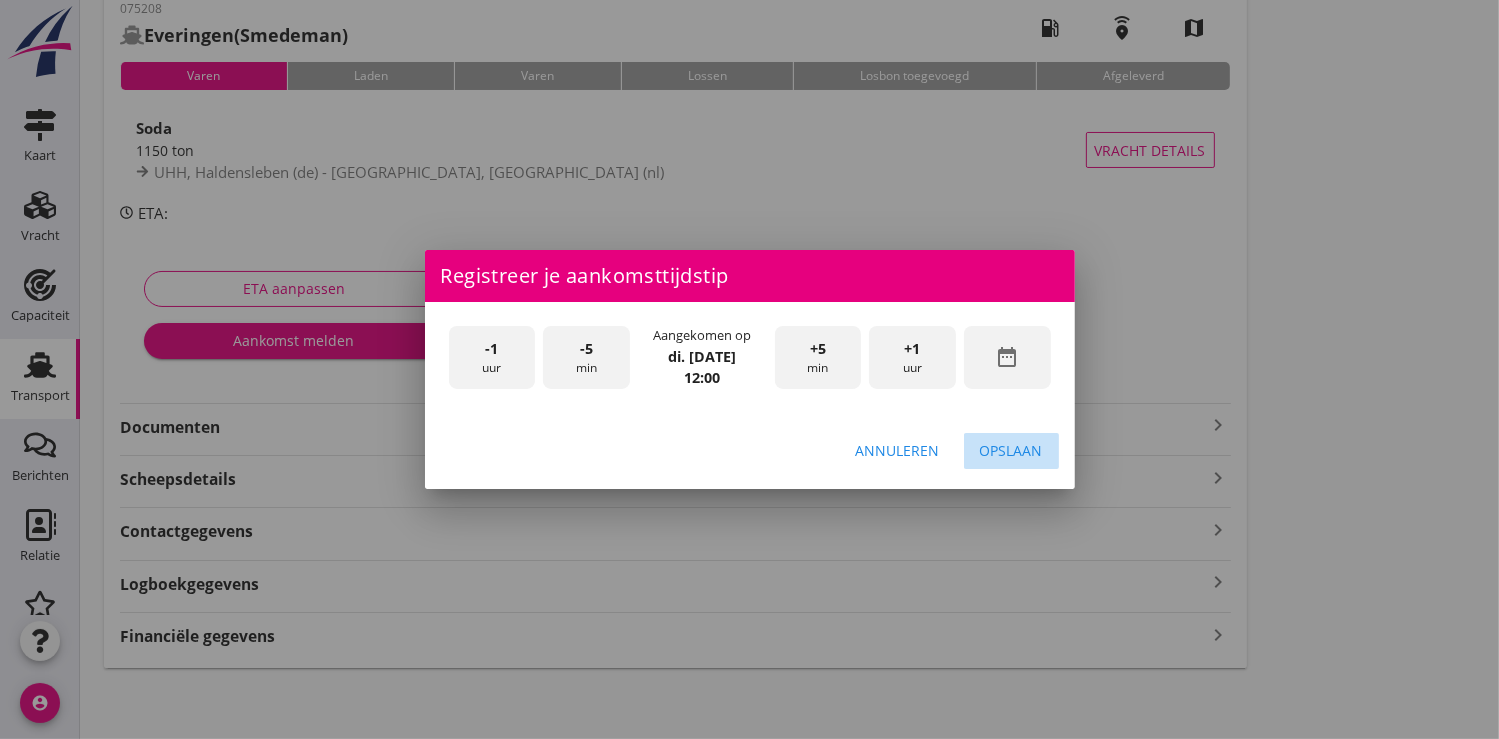 click on "Opslaan" at bounding box center [1011, 450] 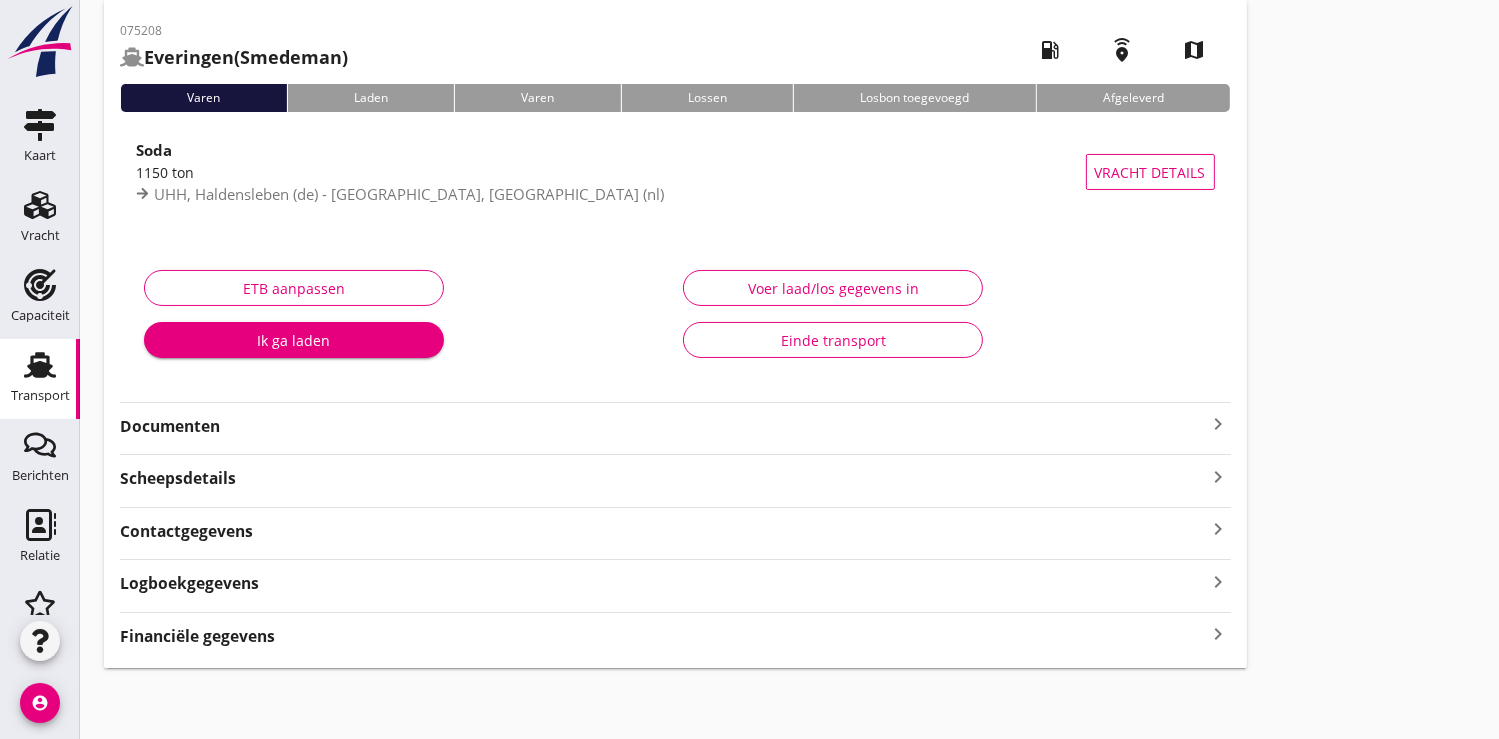 click on "Ik ga laden" at bounding box center [294, 340] 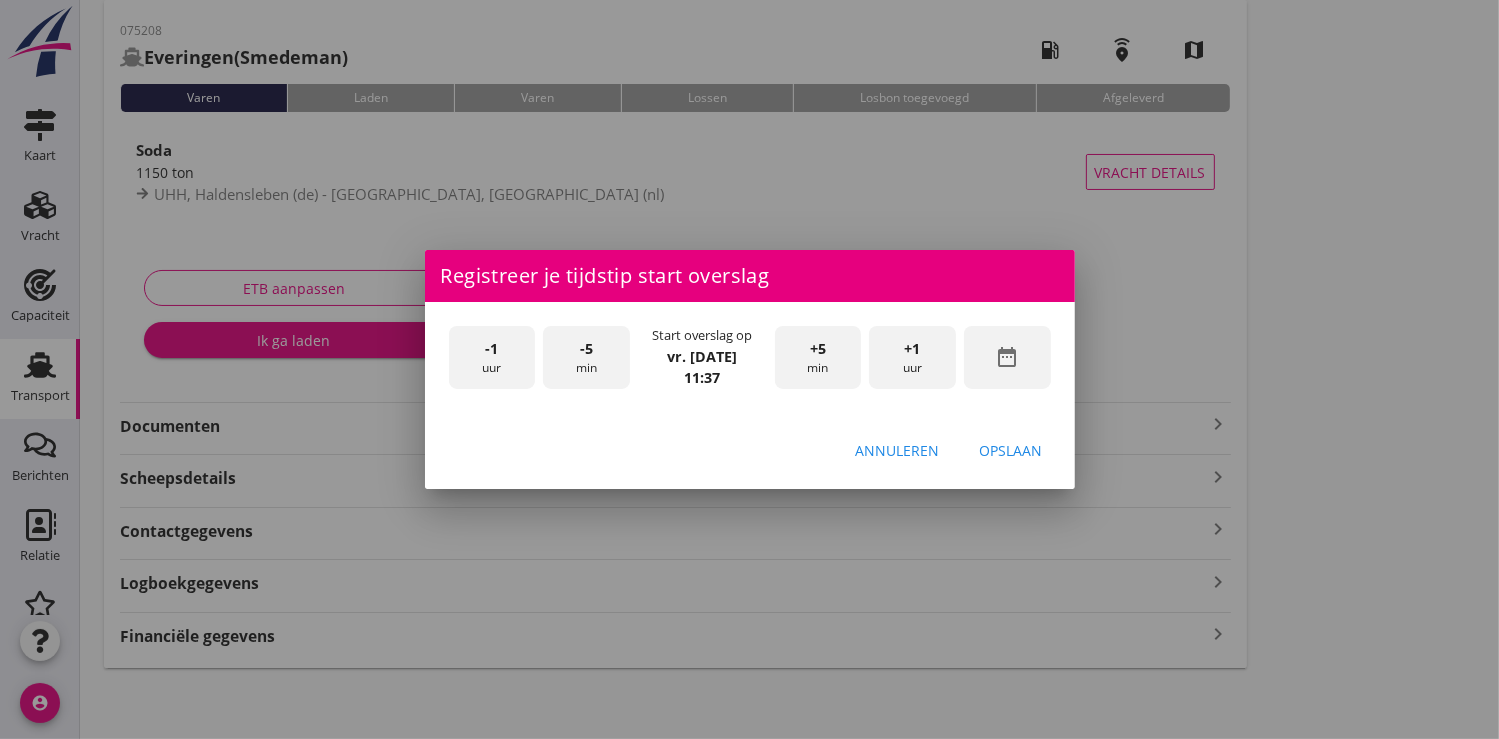 click on "date_range" at bounding box center (1007, 357) 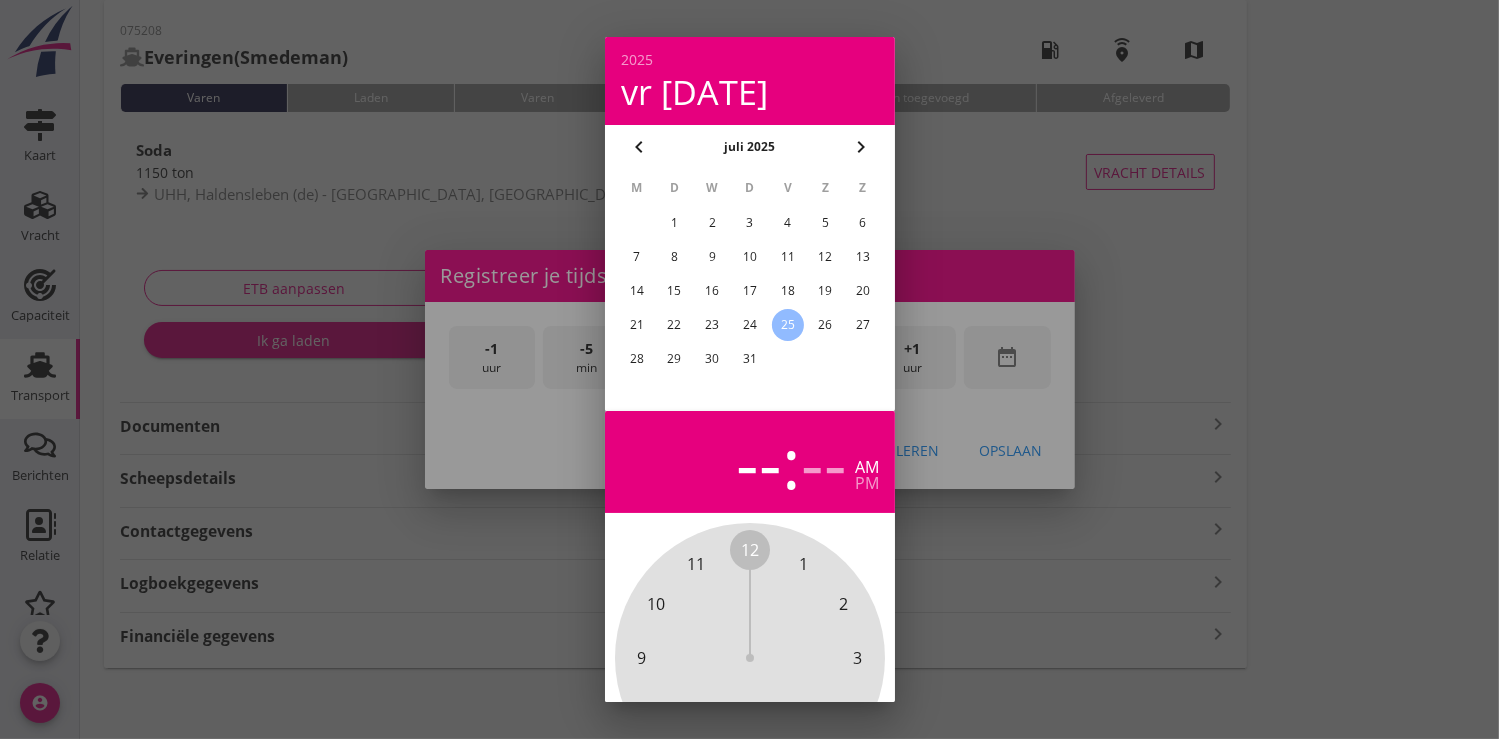 click on "23" at bounding box center (712, 325) 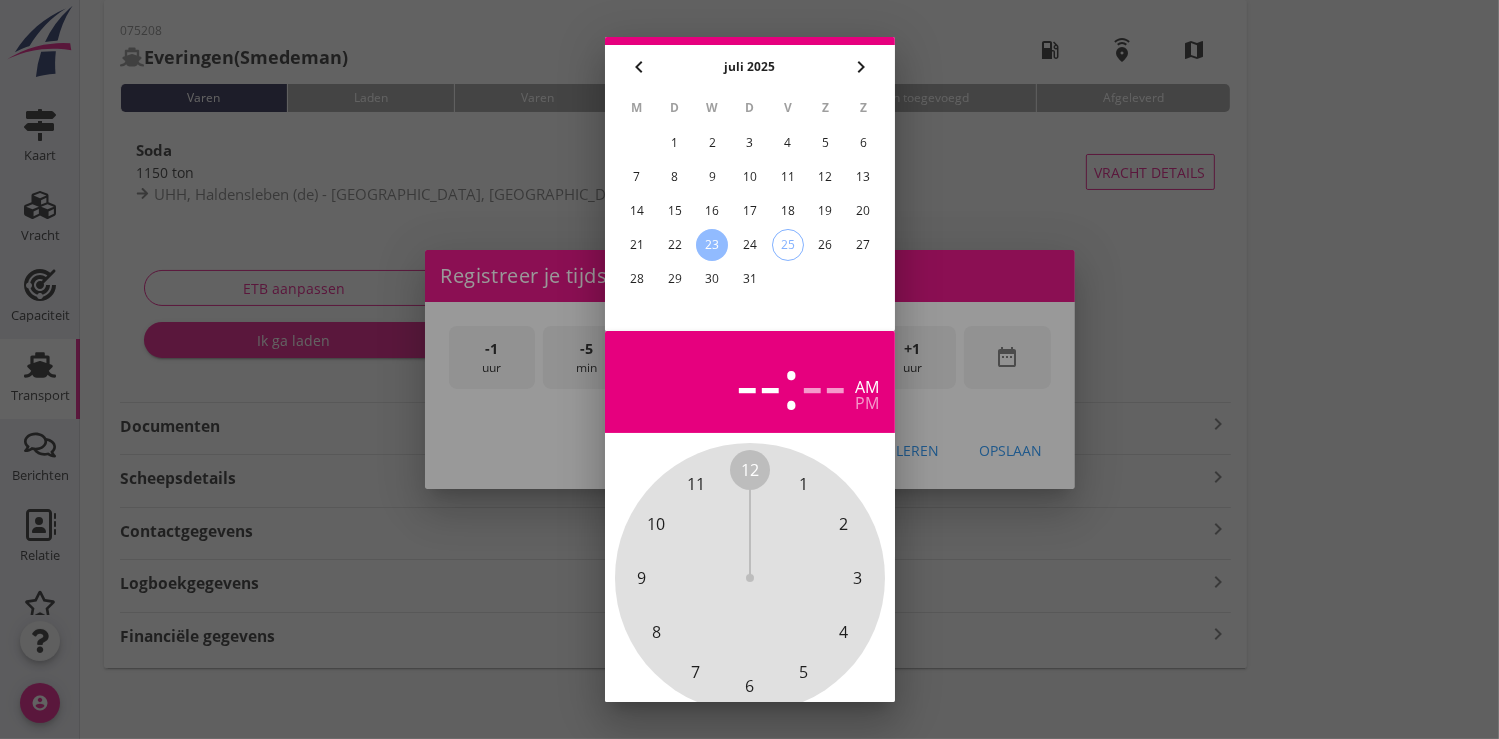 scroll, scrollTop: 185, scrollLeft: 0, axis: vertical 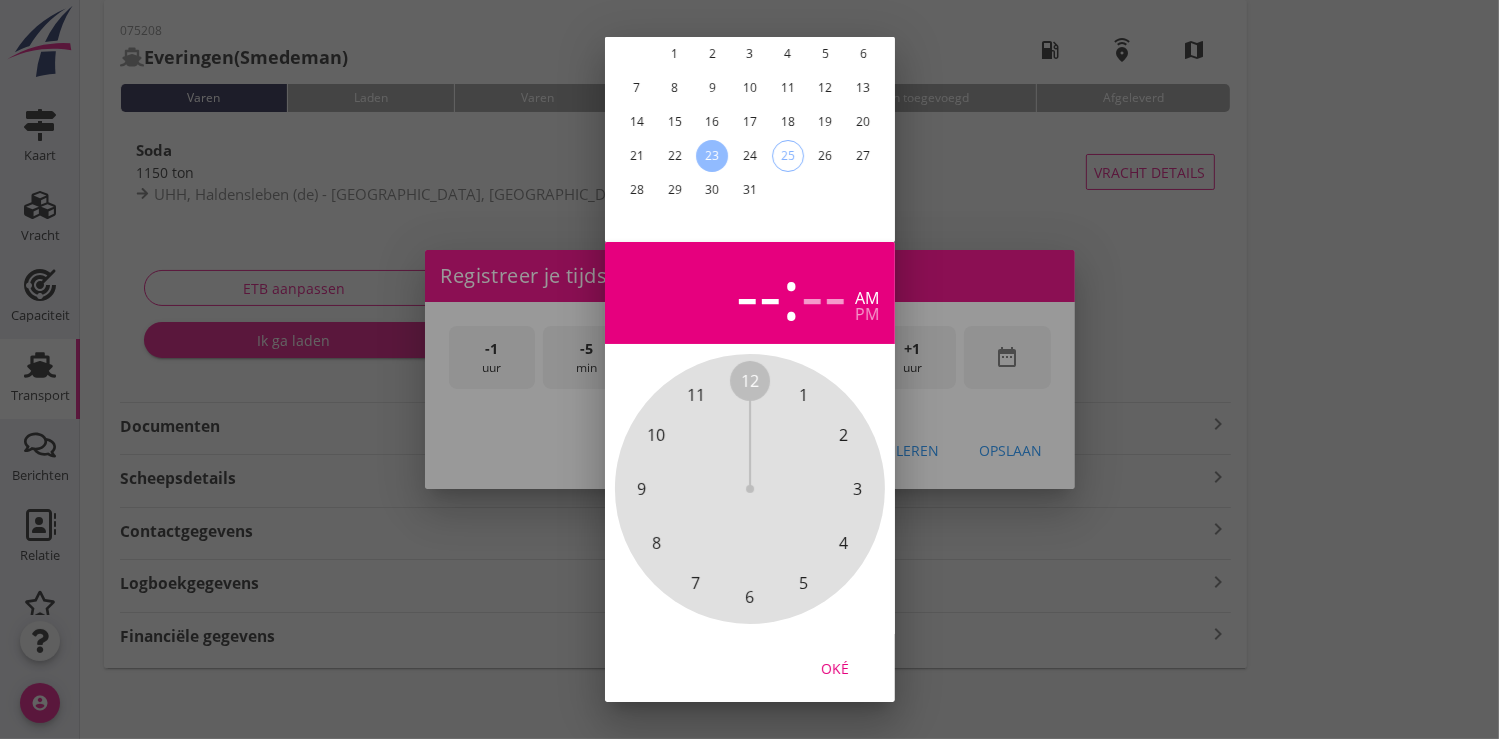 click on "Oké" at bounding box center [835, 667] 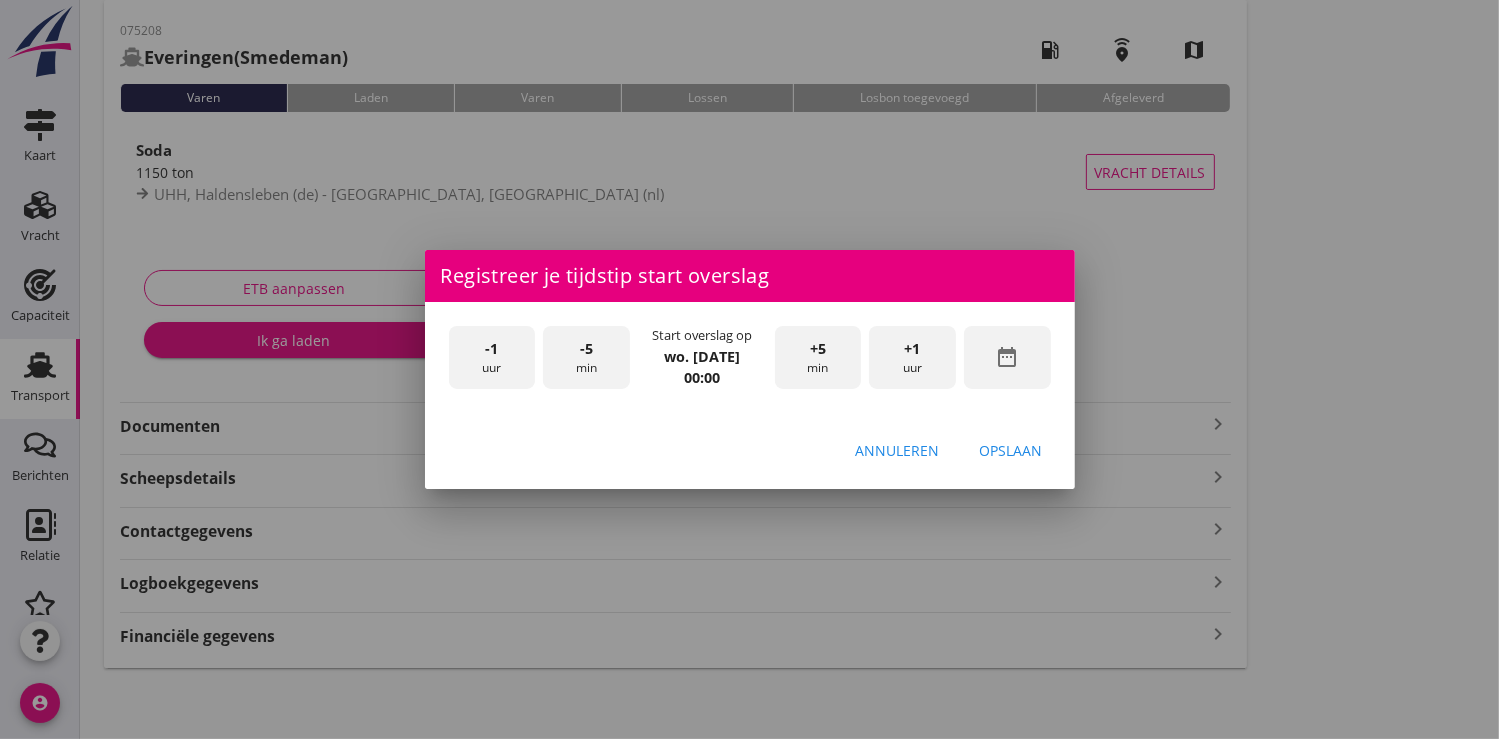 click on "+1  uur" at bounding box center [912, 357] 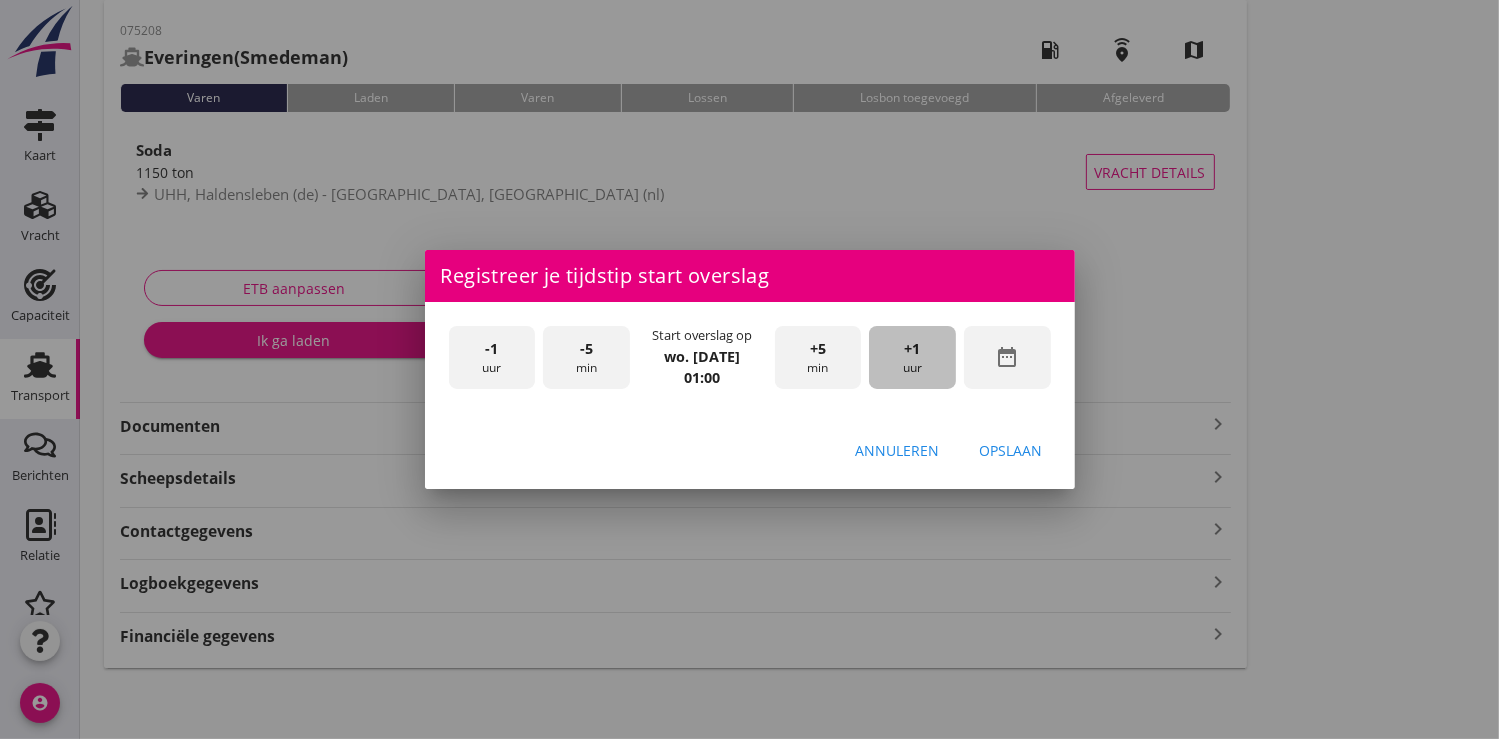 click on "+1  uur" at bounding box center [912, 357] 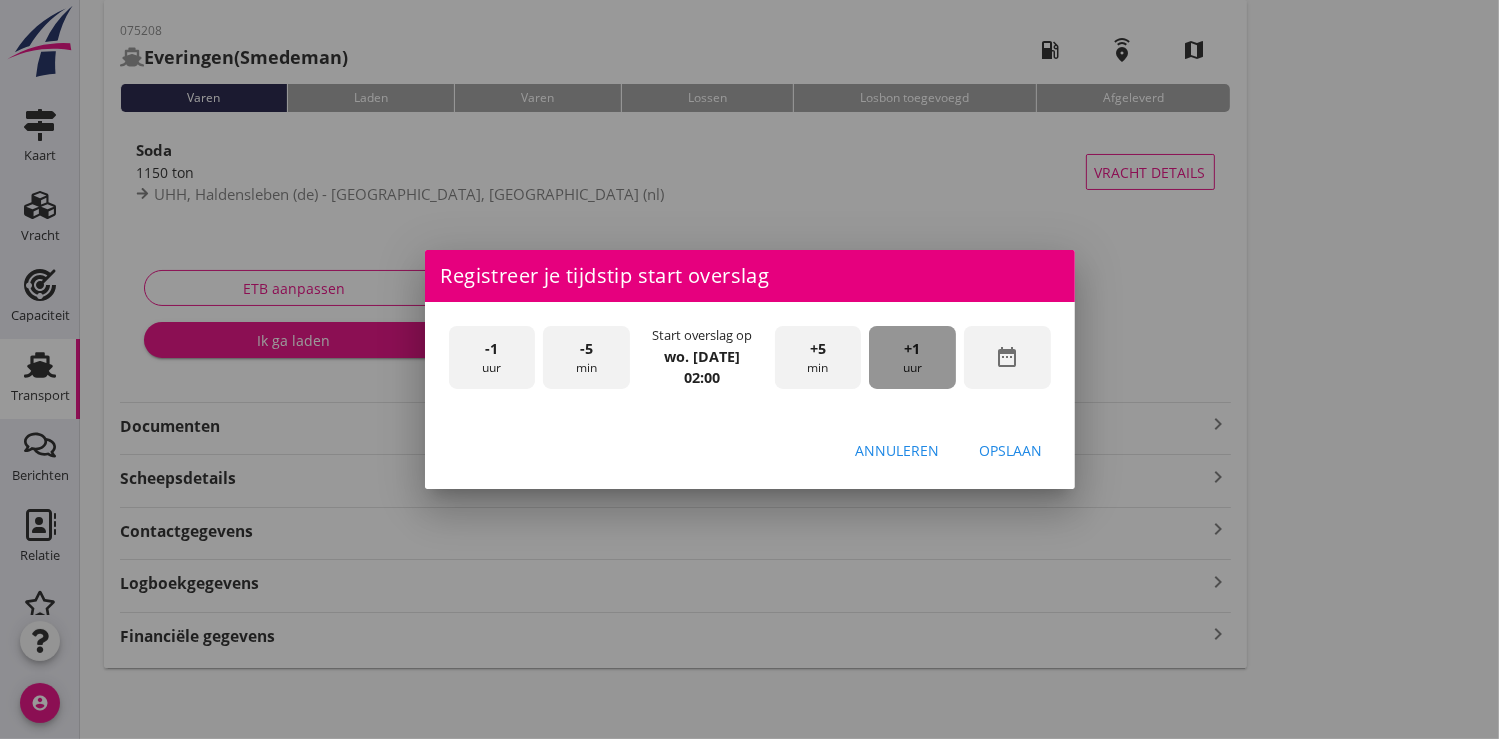 click on "+1  uur" at bounding box center [912, 357] 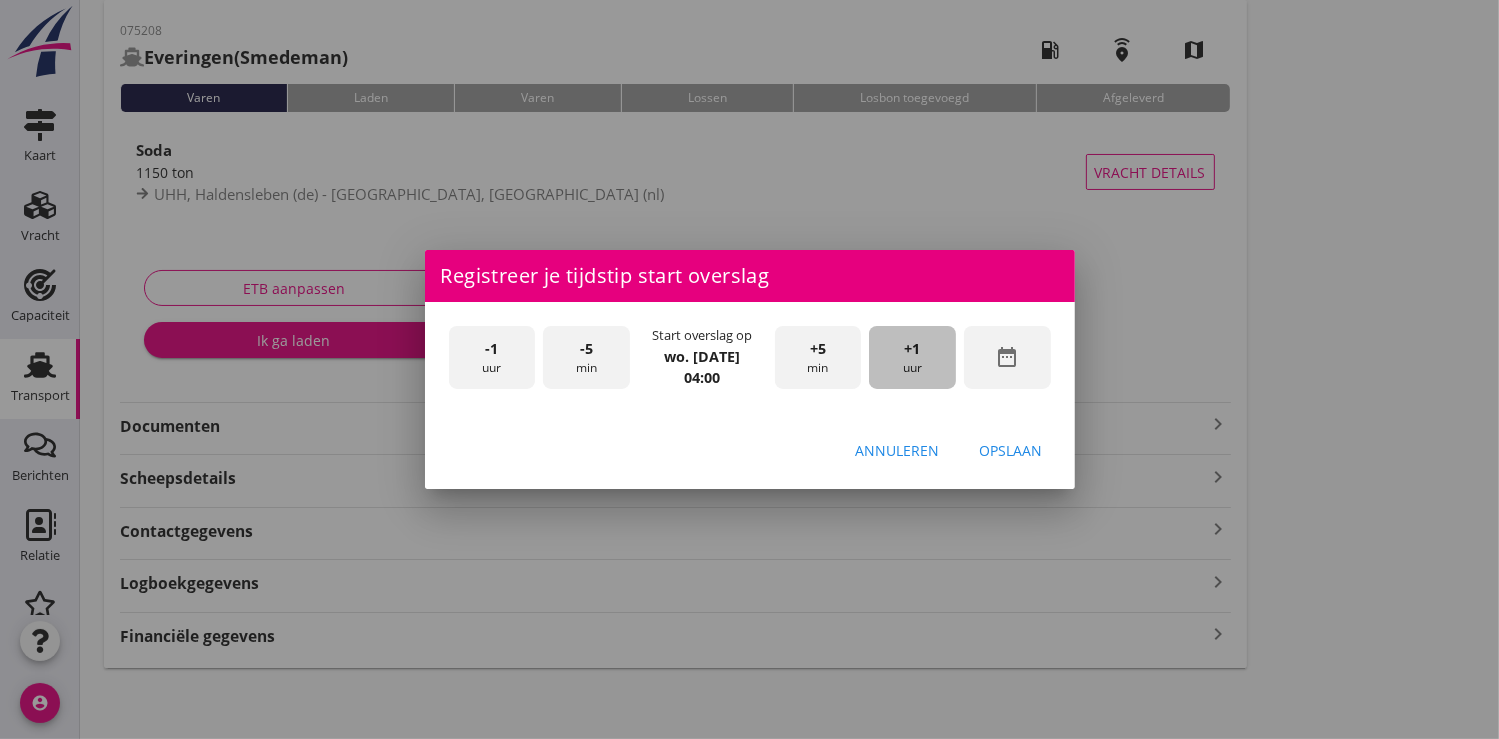 click on "+1  uur" at bounding box center [912, 357] 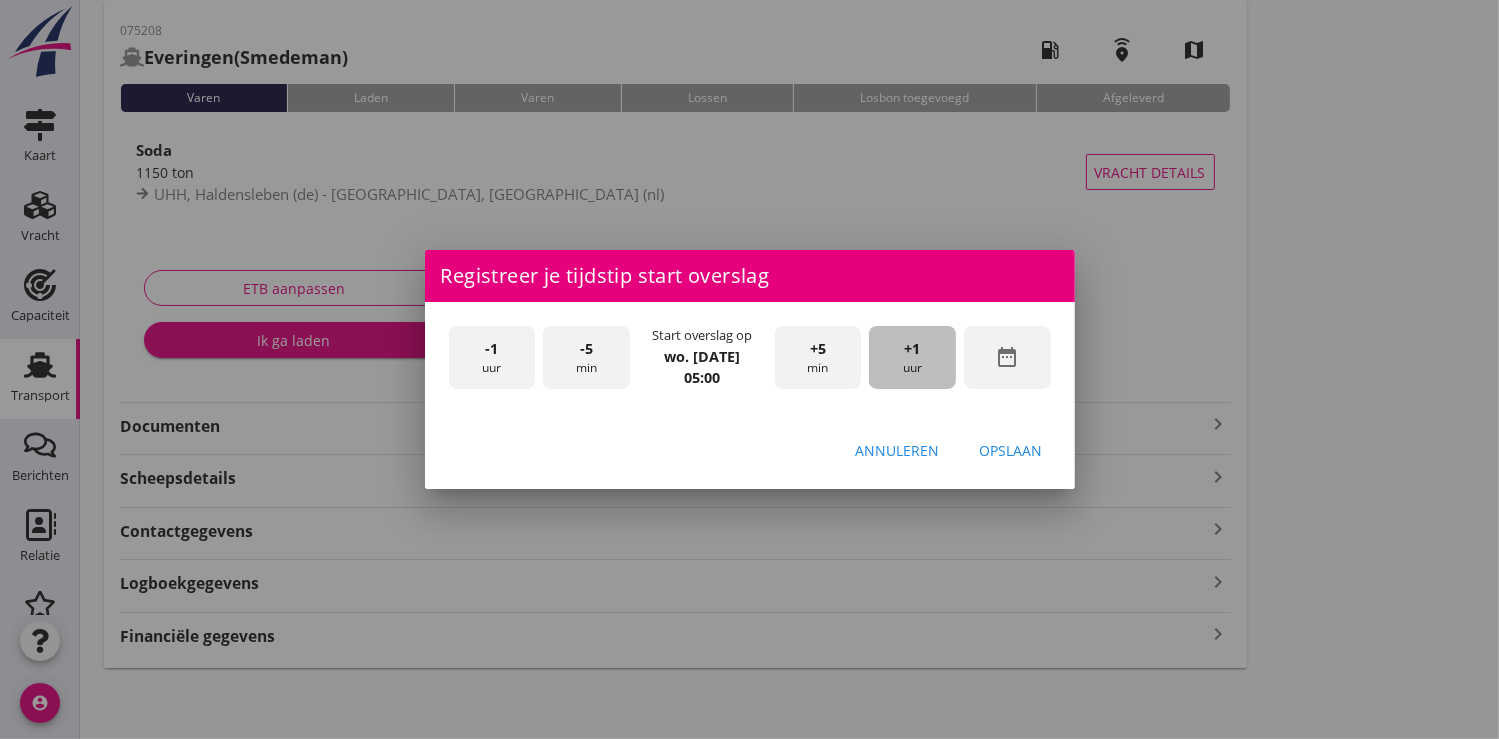 click on "+1  uur" at bounding box center [912, 357] 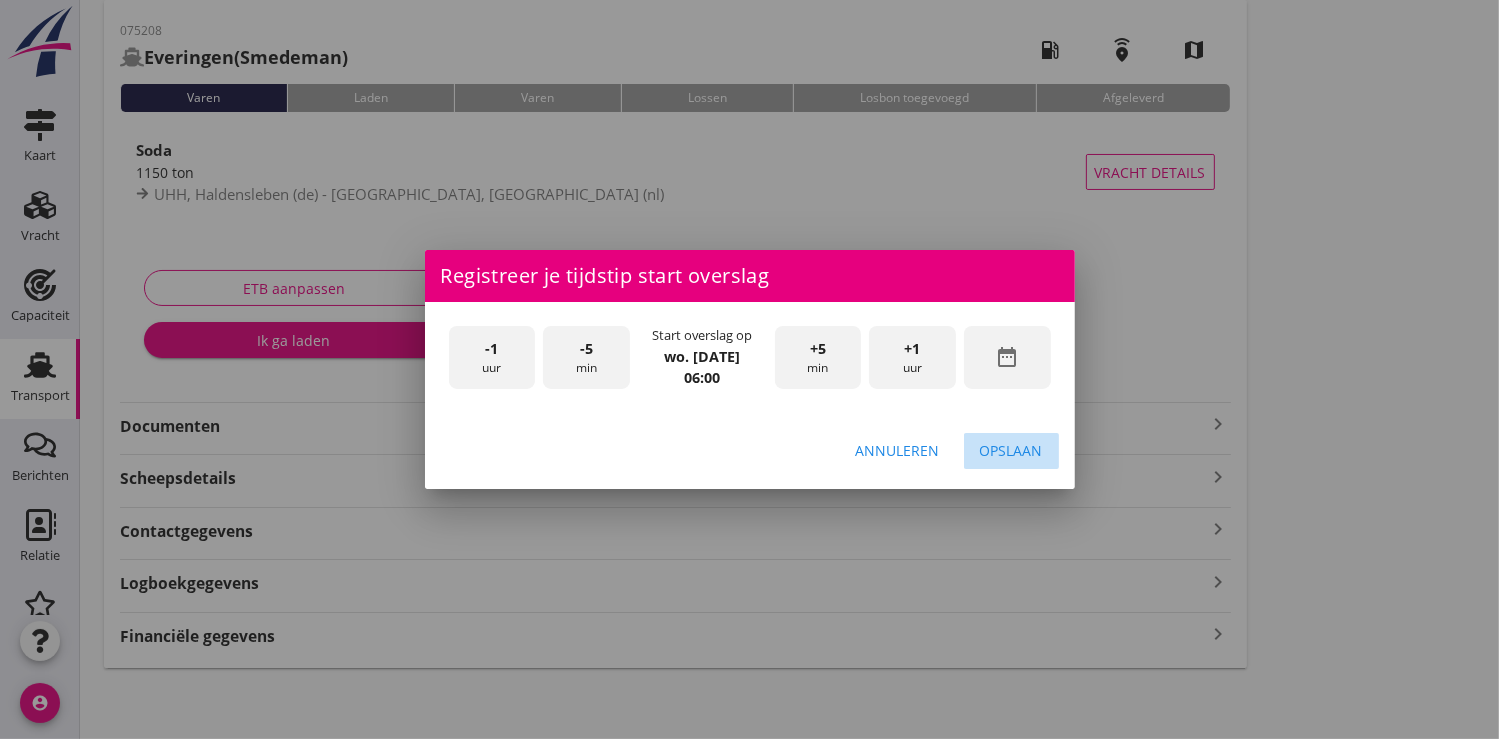 click on "Opslaan" at bounding box center (1011, 450) 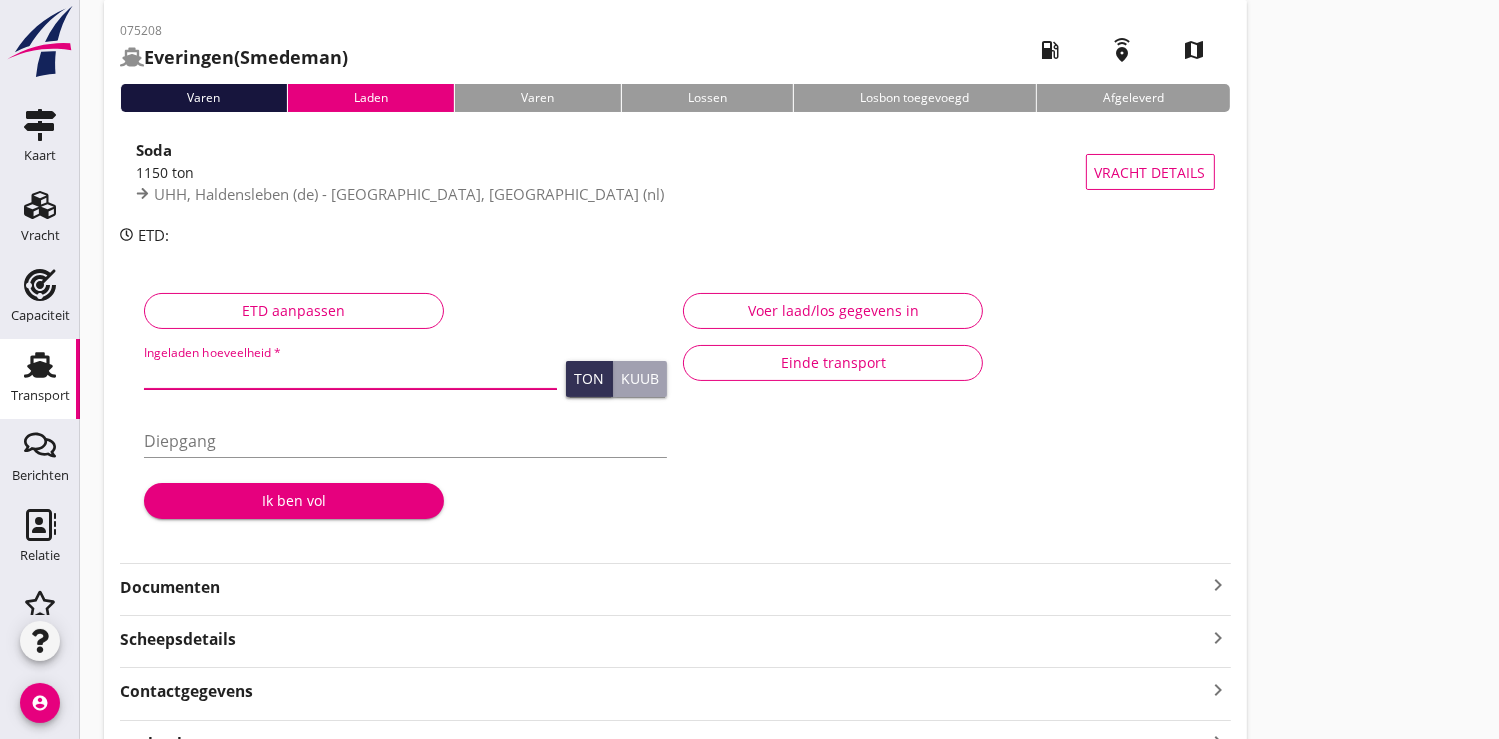 click at bounding box center (350, 373) 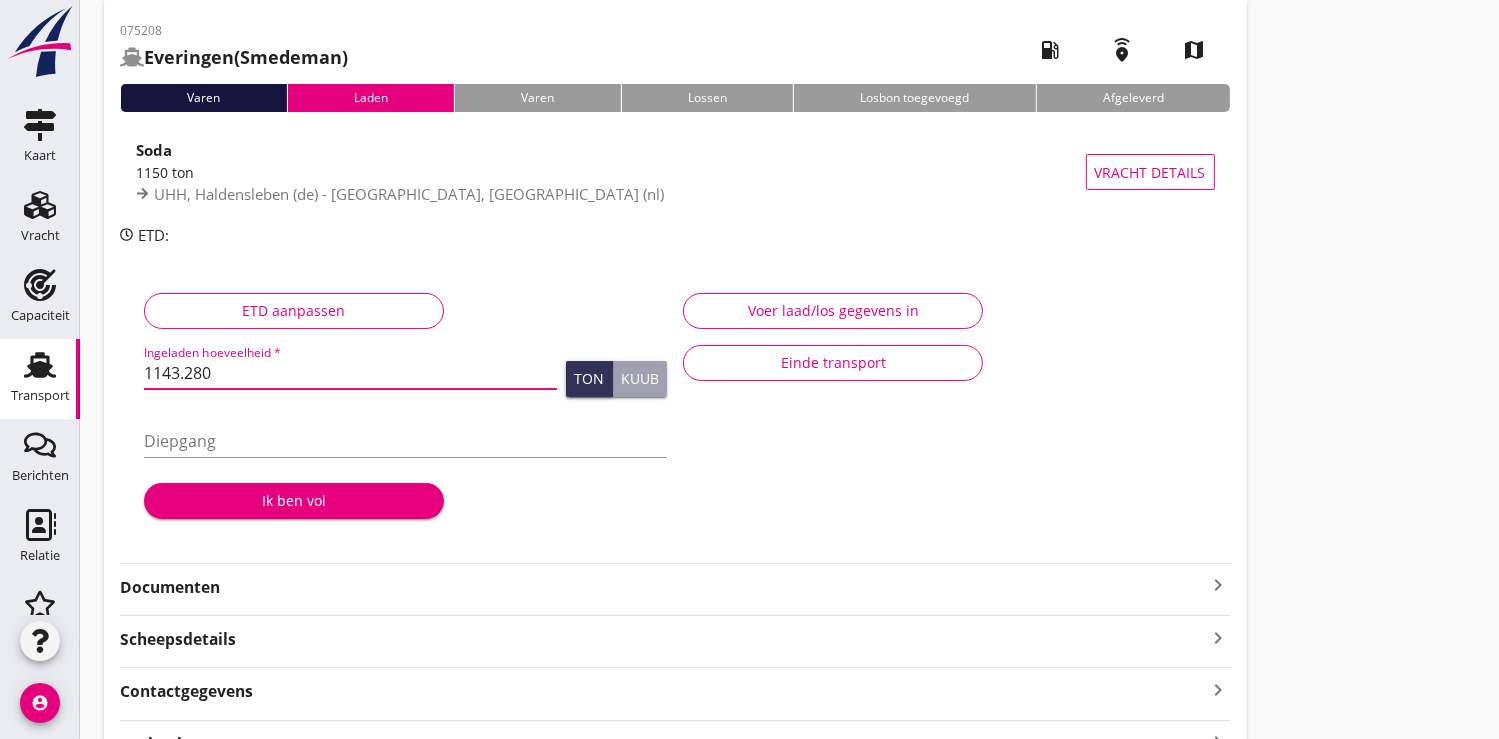 type on "1143.280" 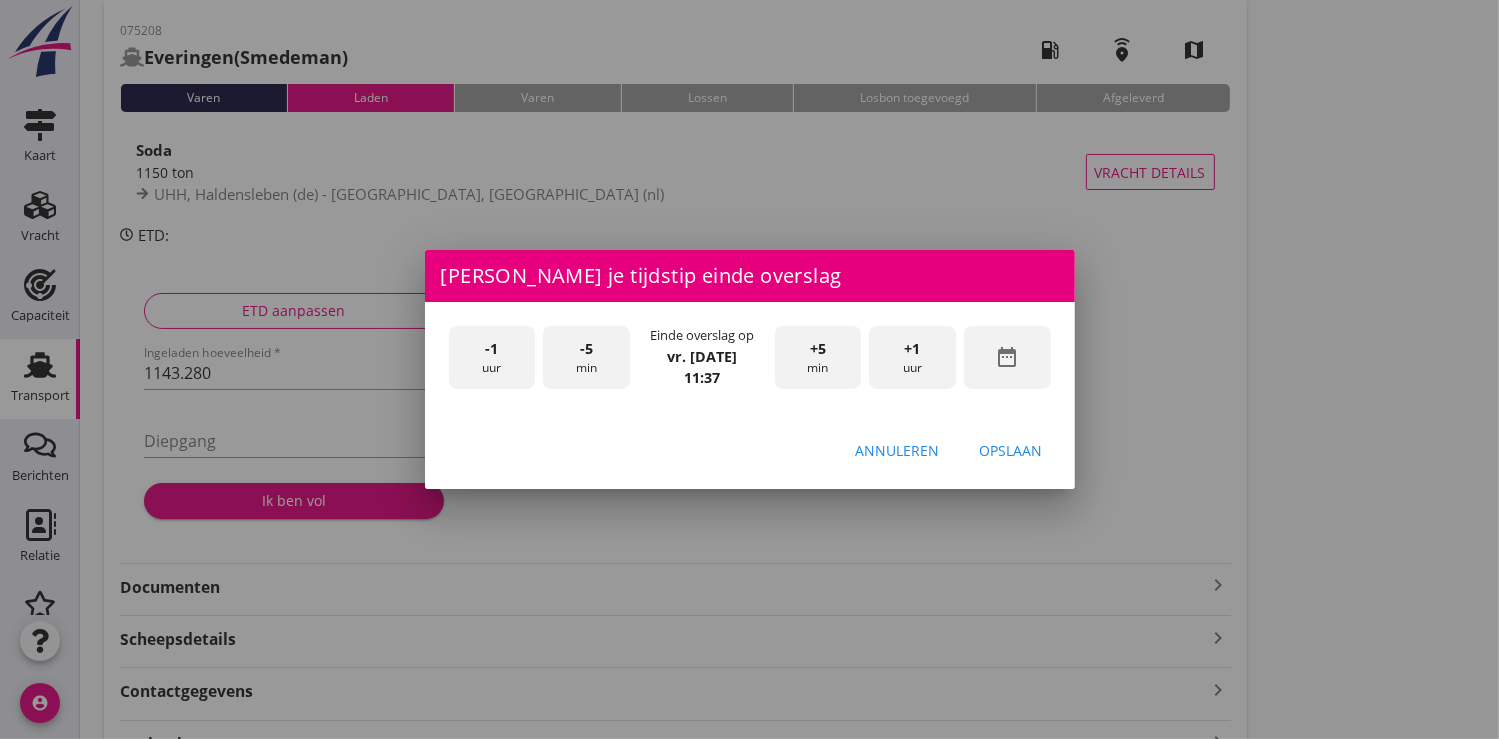 click on "date_range" at bounding box center (1007, 357) 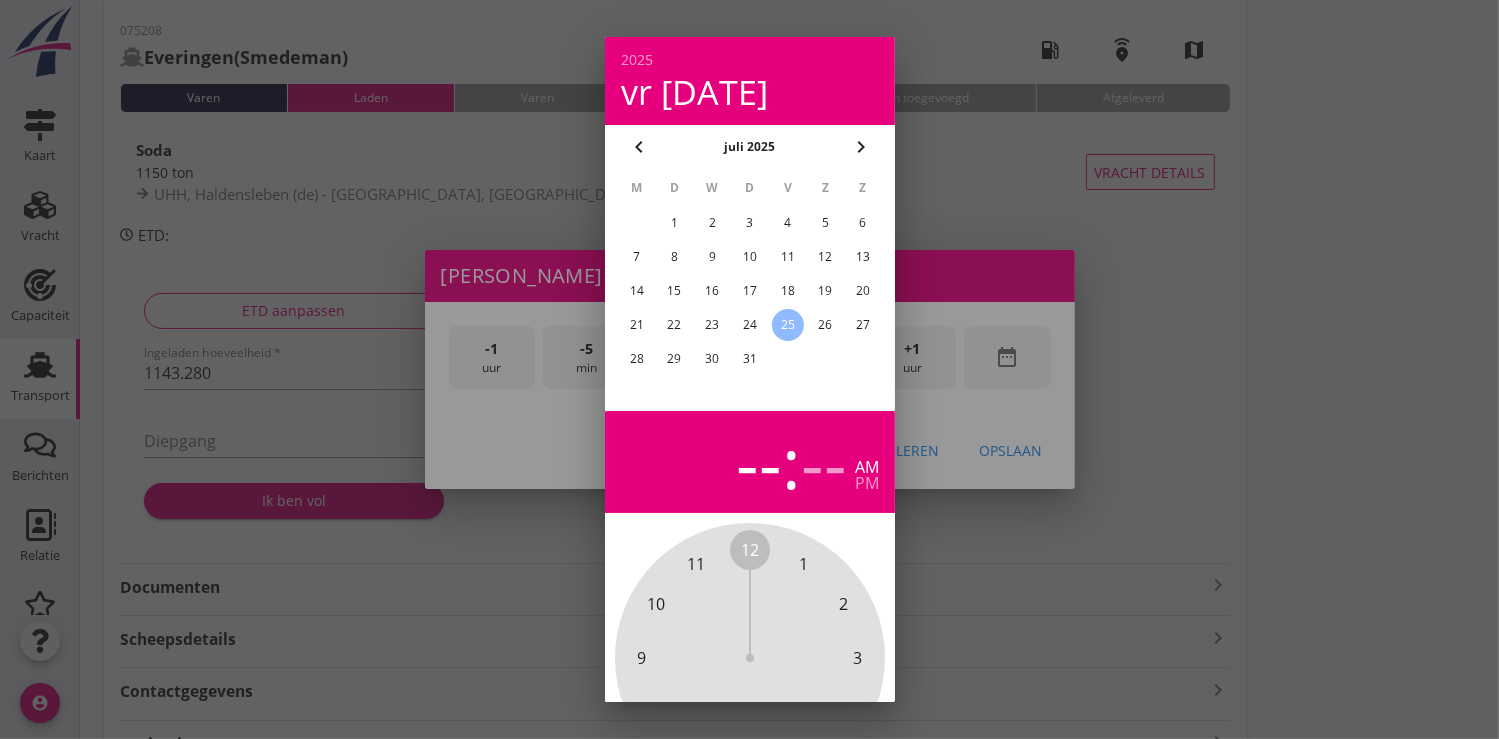 click on "24" at bounding box center [749, 325] 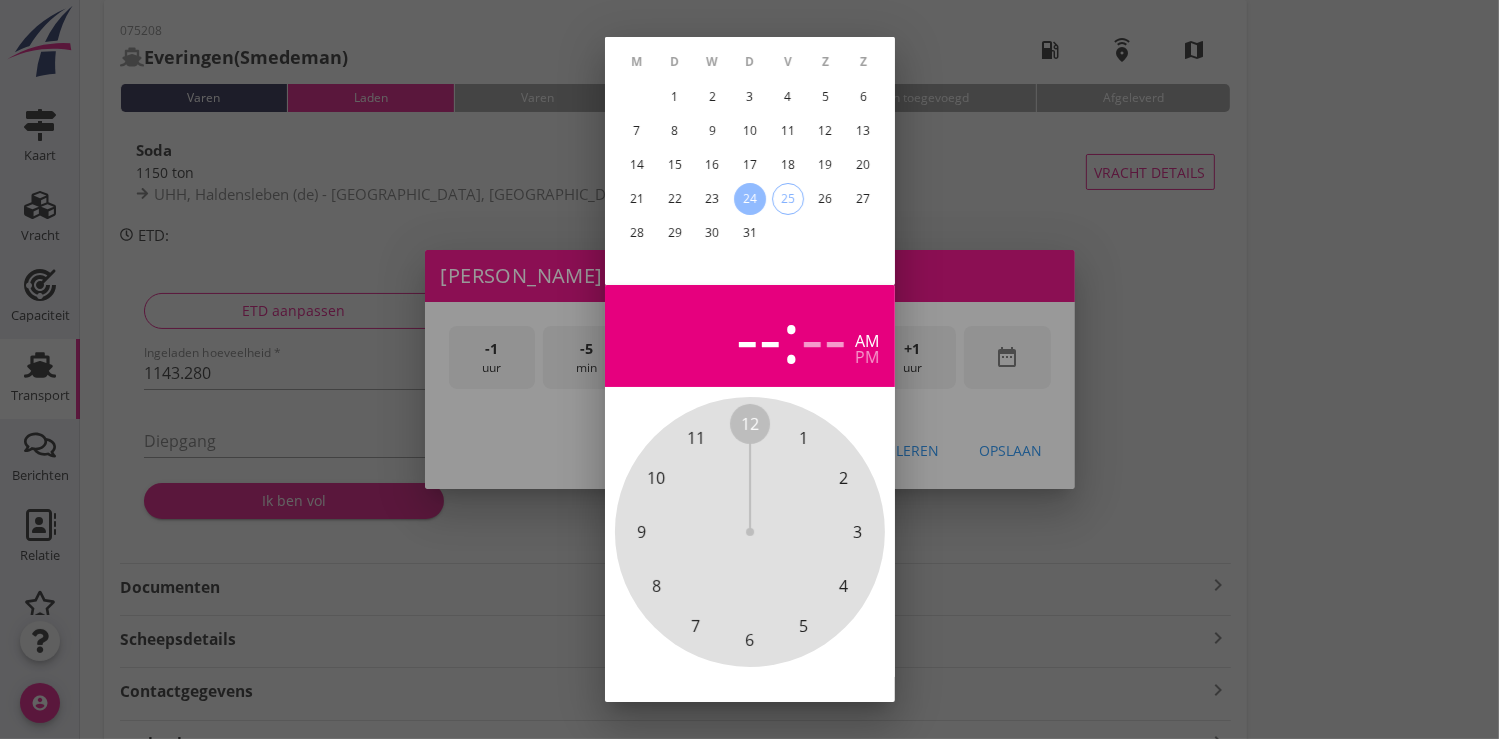 scroll, scrollTop: 185, scrollLeft: 0, axis: vertical 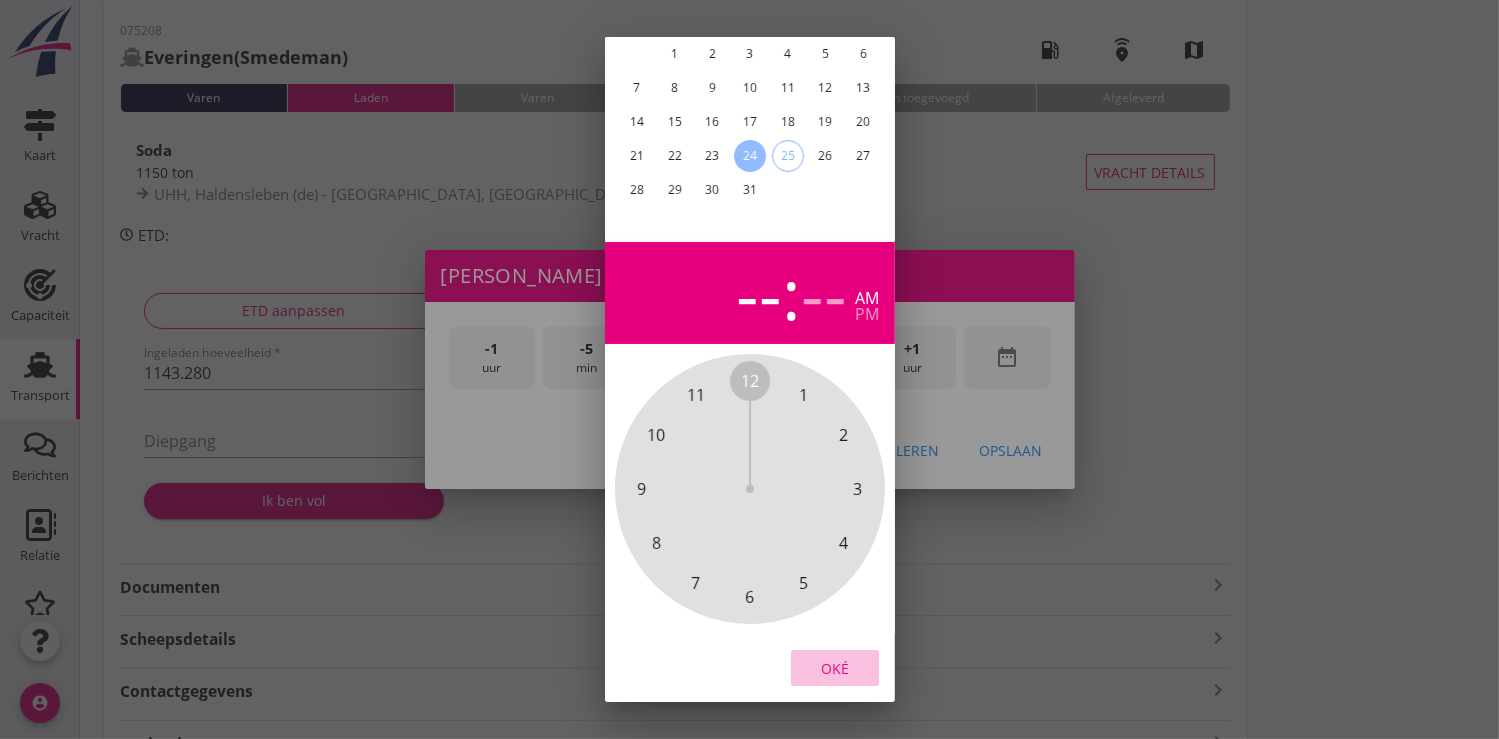 click on "Oké" at bounding box center (835, 667) 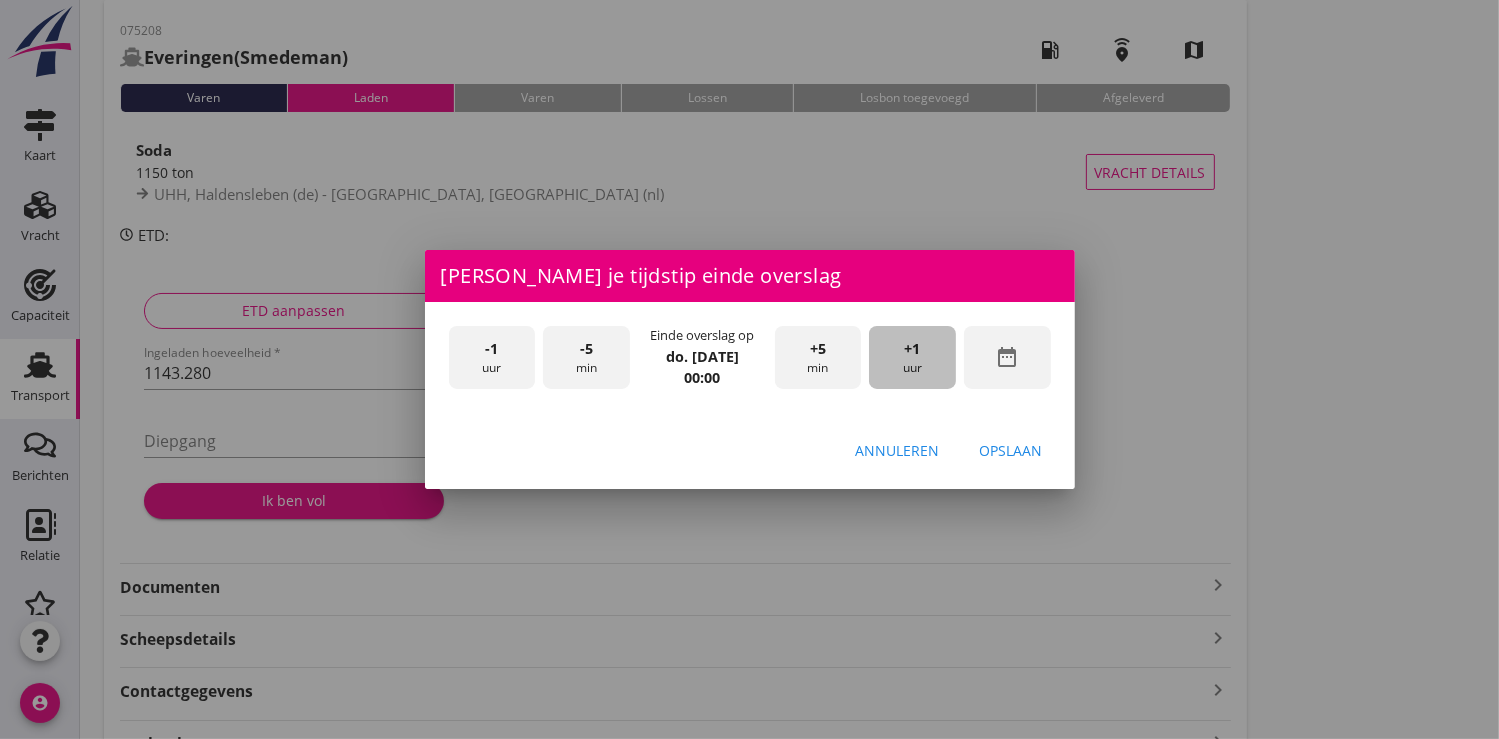 click on "+1  uur" at bounding box center [912, 357] 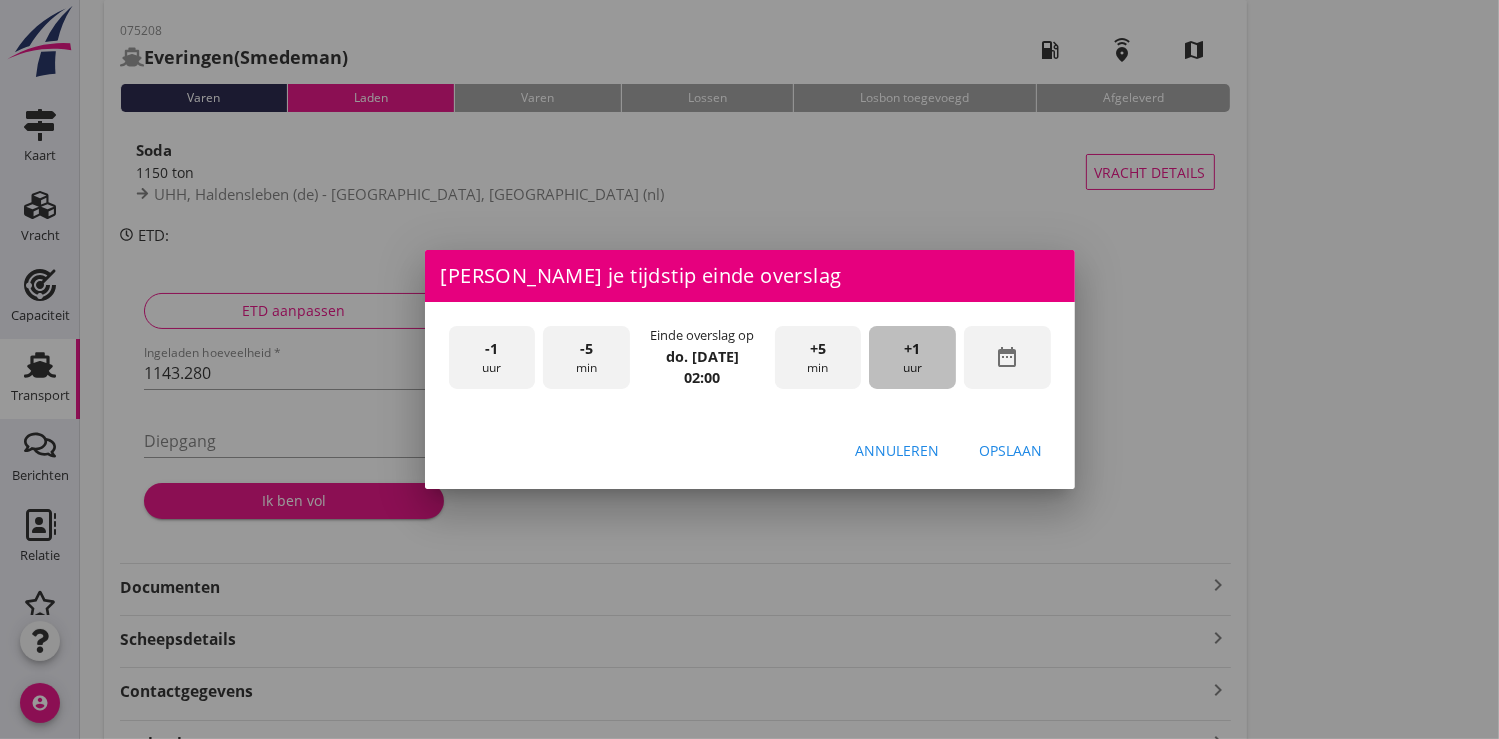 click on "+1  uur" at bounding box center (912, 357) 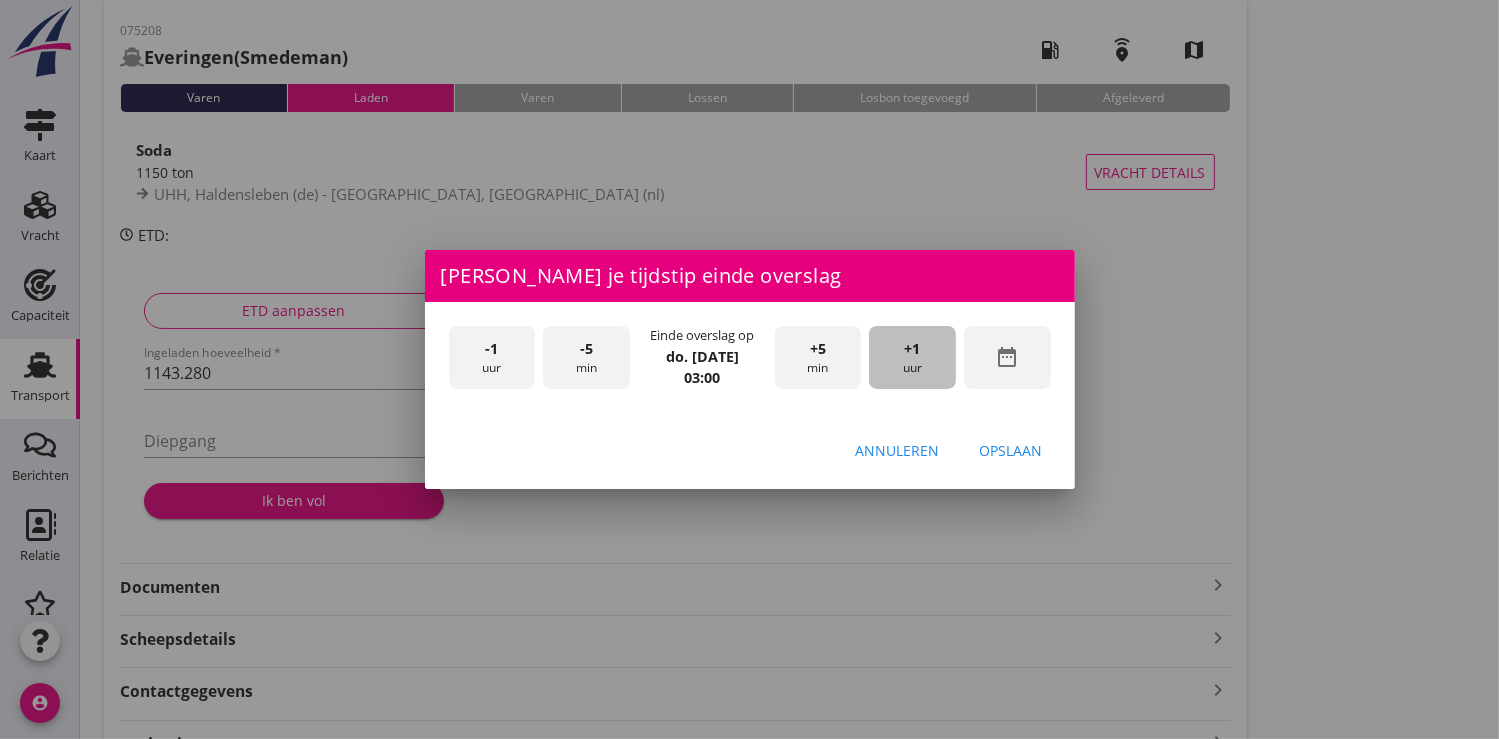 click on "+1  uur" at bounding box center (912, 357) 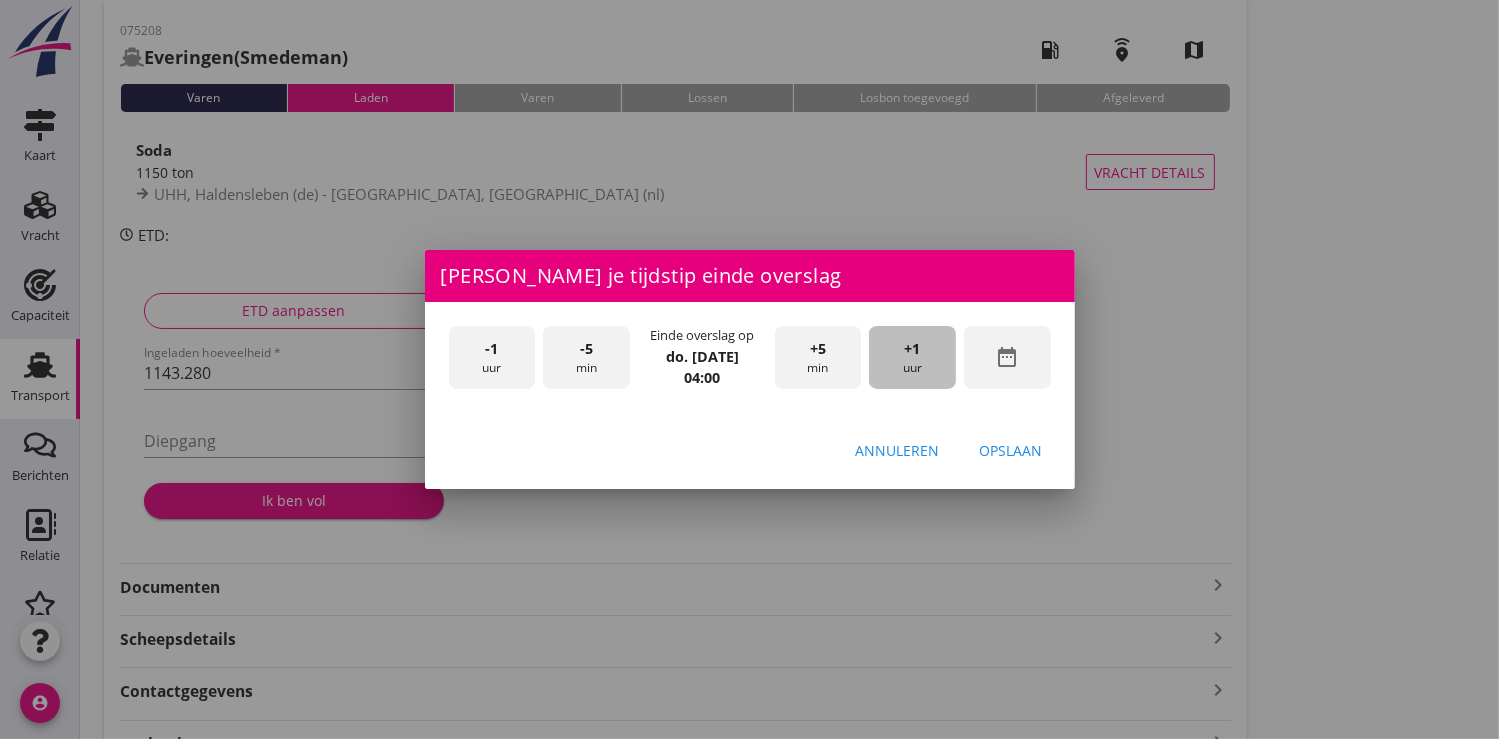 click on "+1  uur" at bounding box center (912, 357) 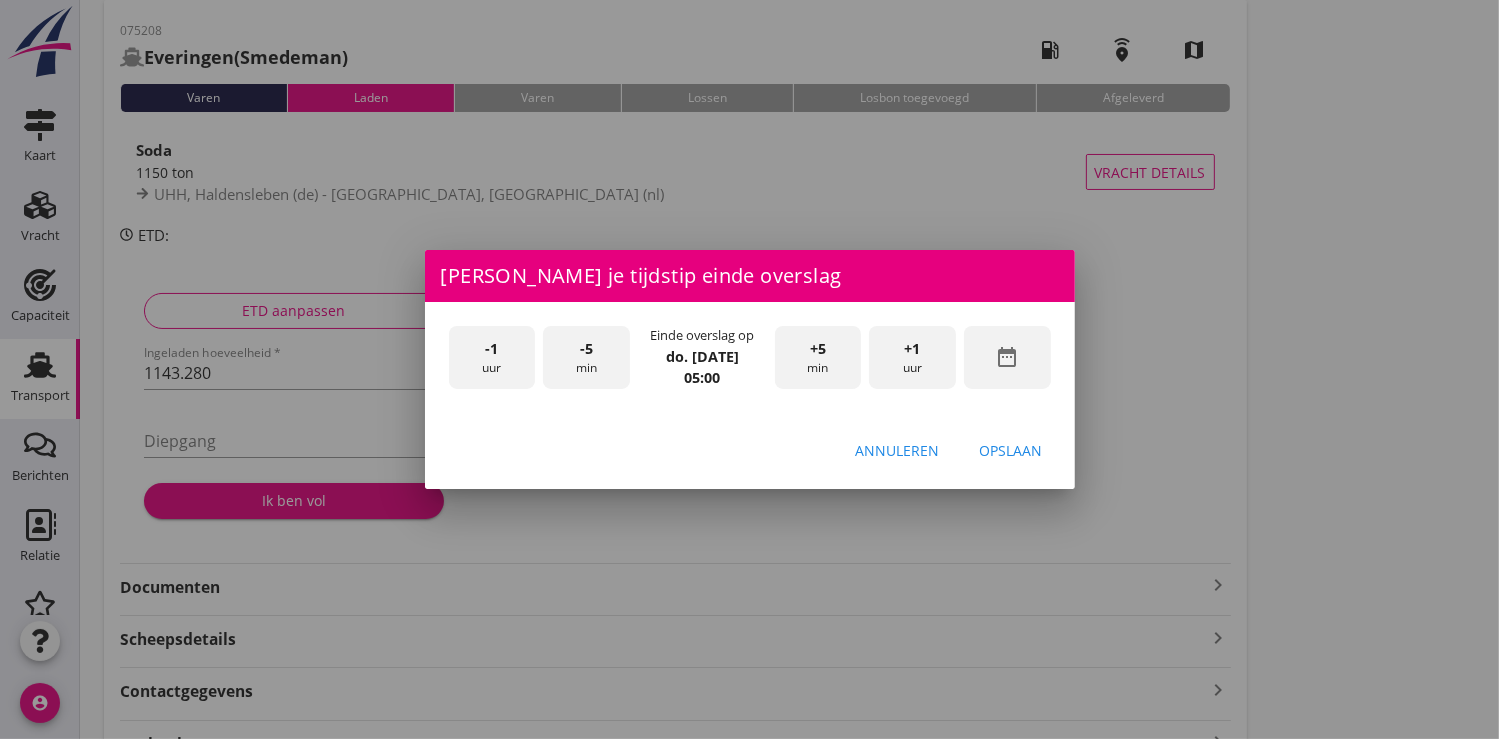 click on "+1  uur" at bounding box center [912, 357] 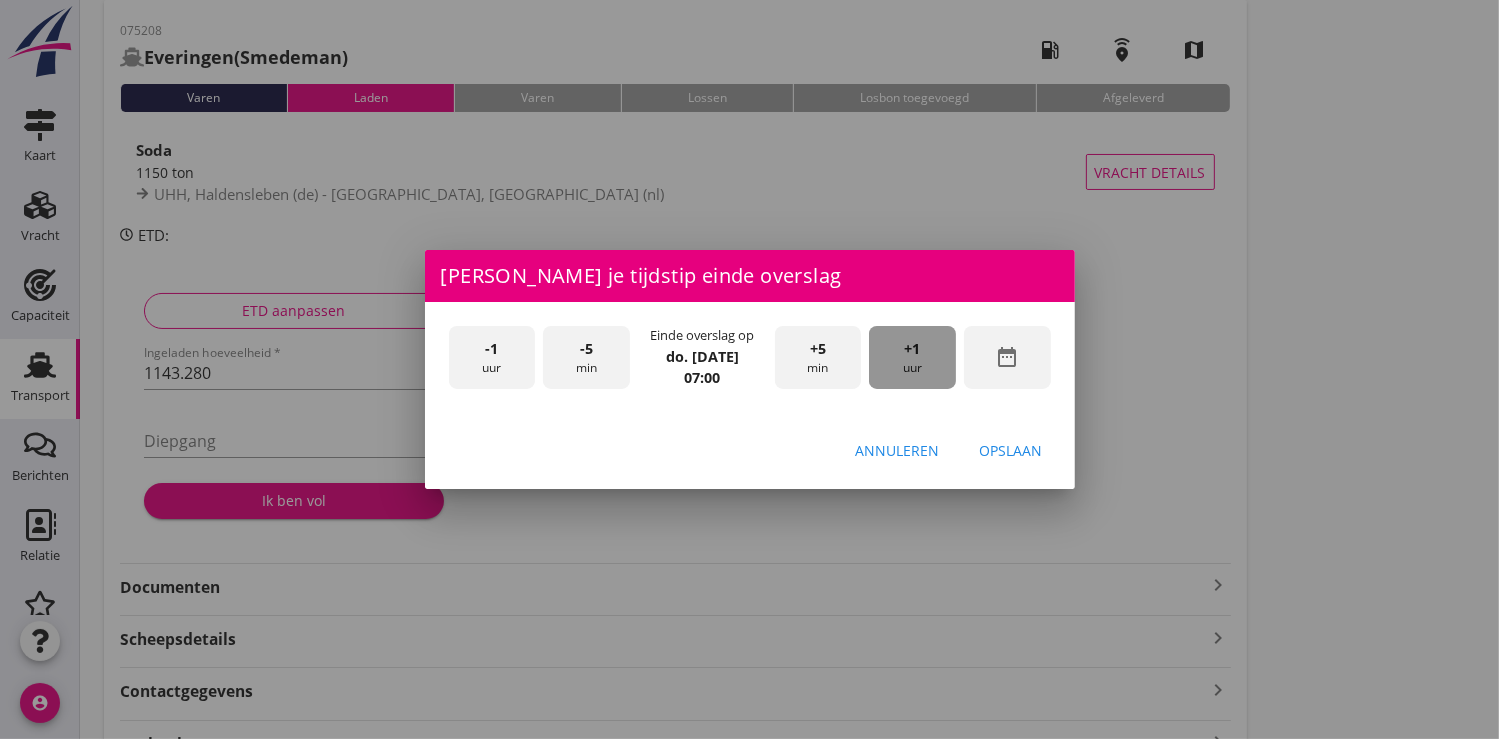 click on "+1  uur" at bounding box center (912, 357) 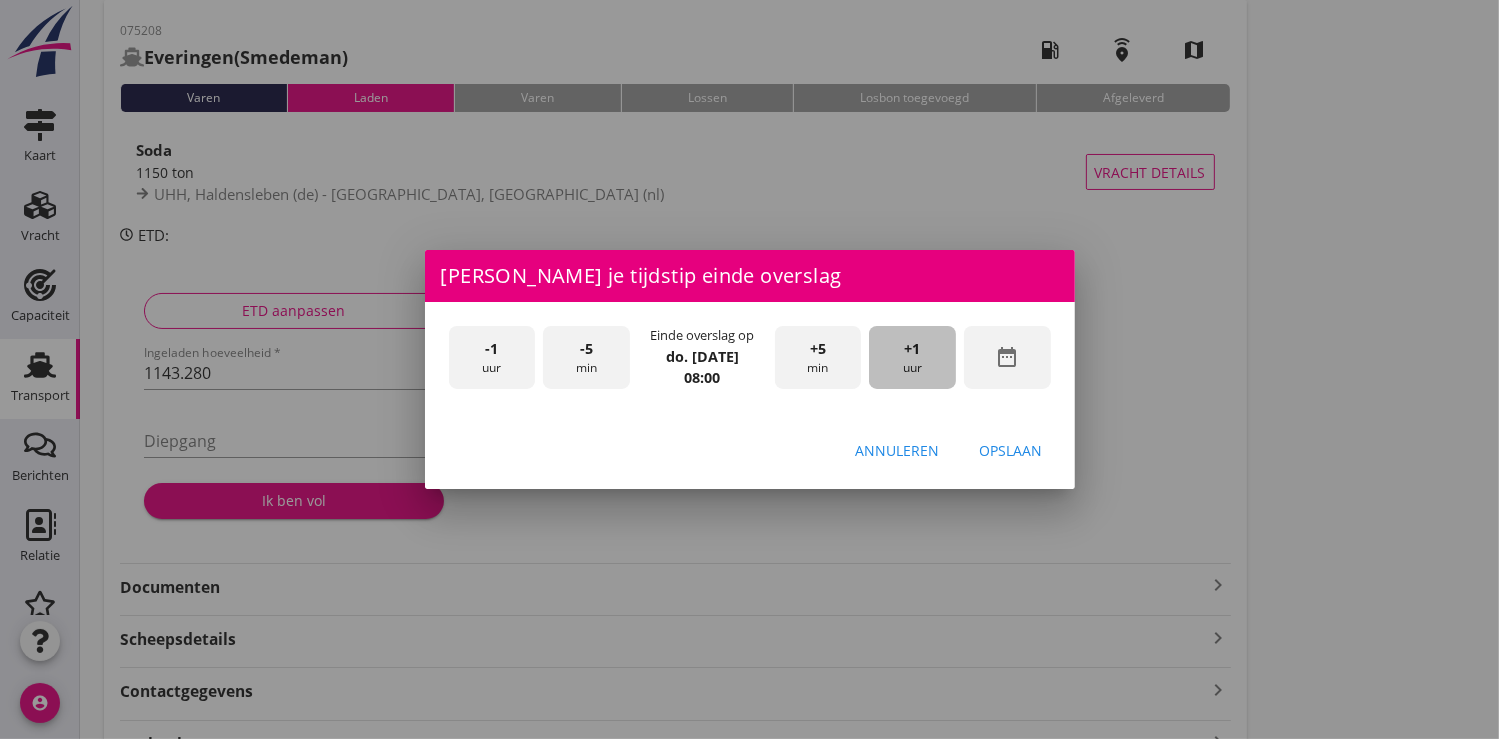 click on "+1  uur" at bounding box center (912, 357) 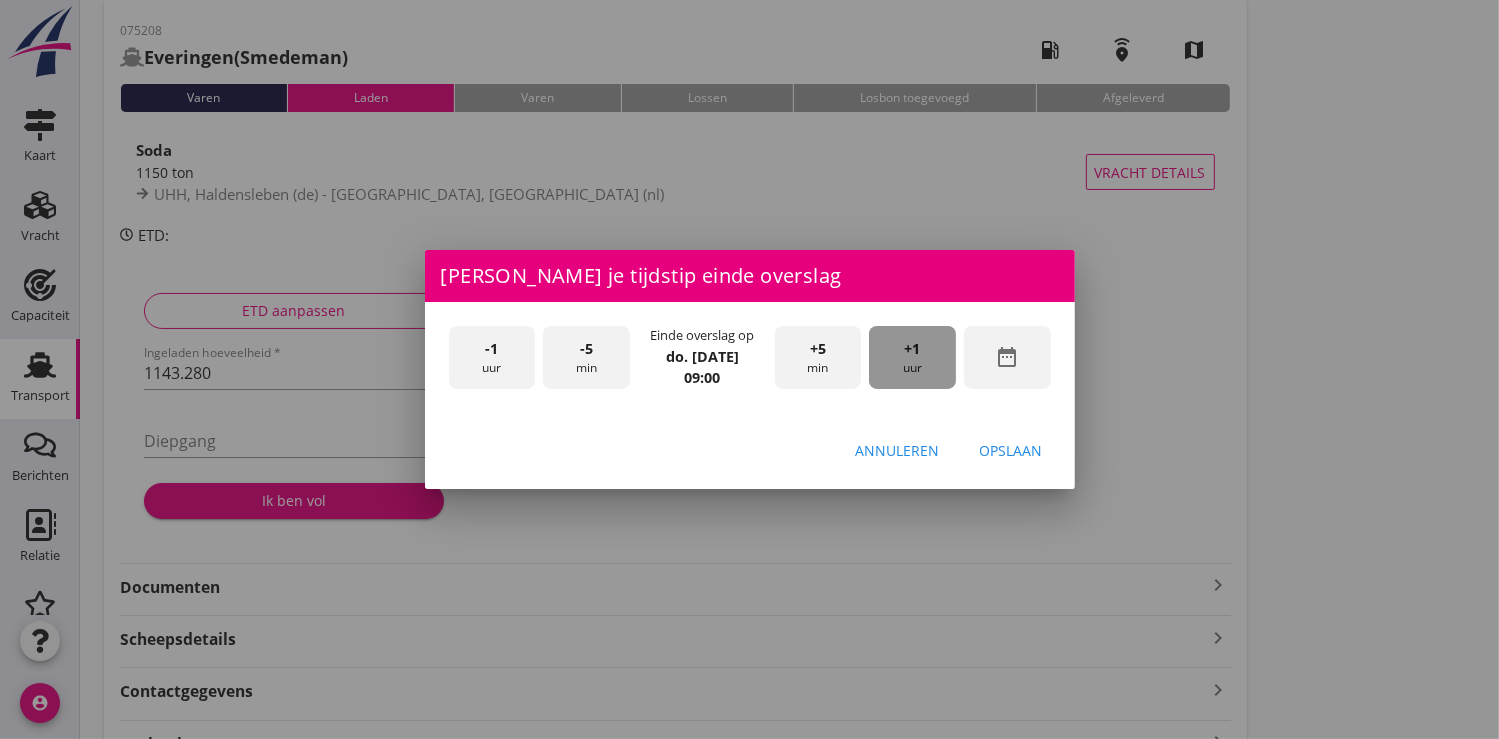 click on "+1  uur" at bounding box center (912, 357) 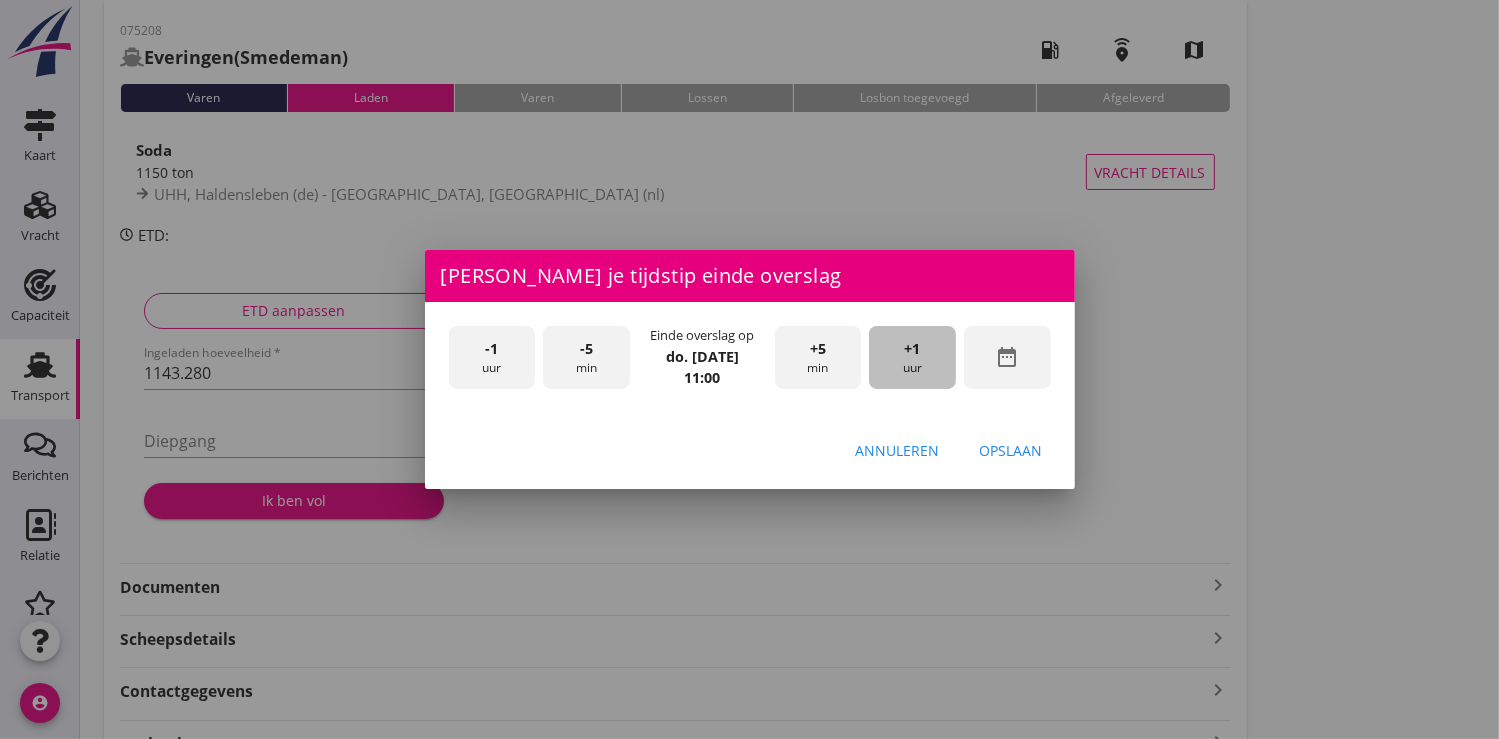 click on "+1  uur" at bounding box center [912, 357] 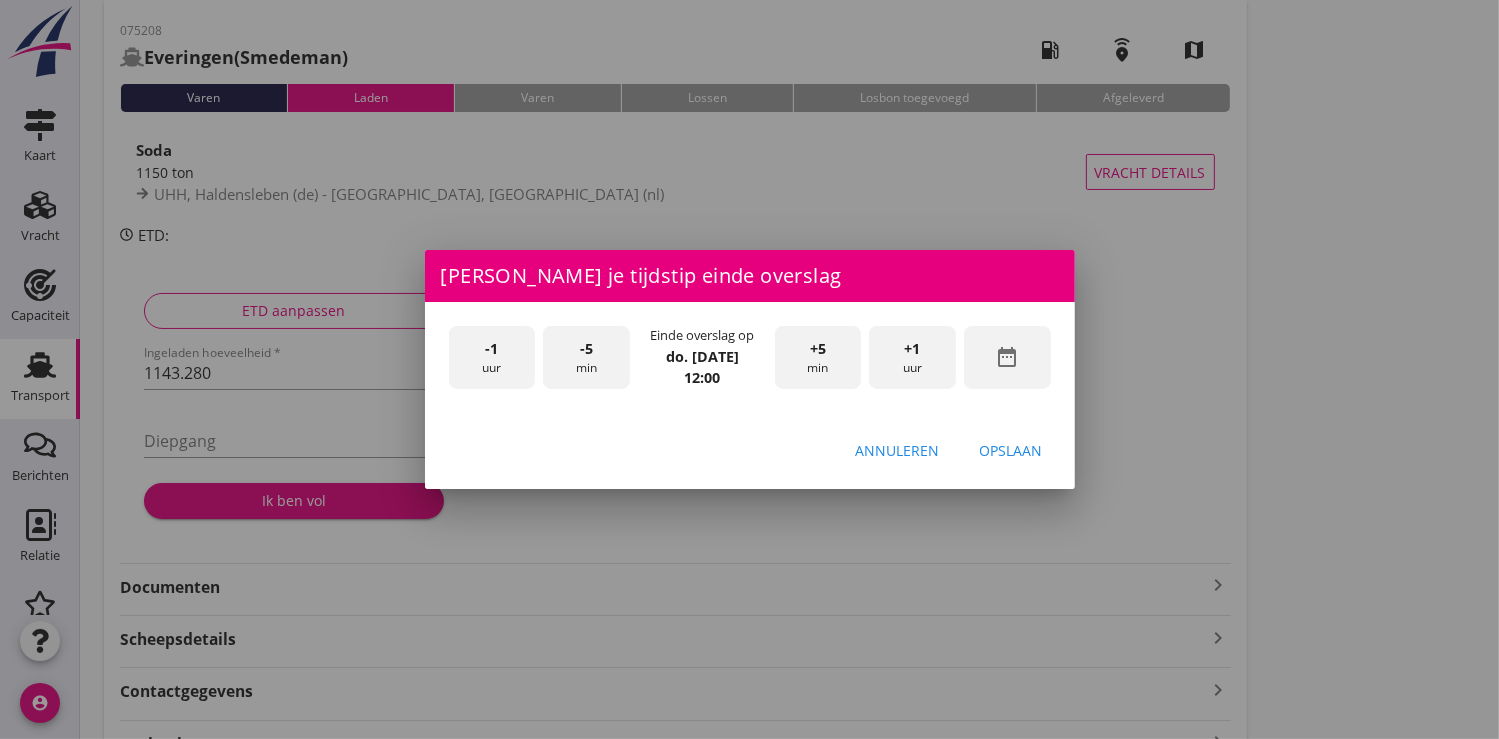 click on "+1  uur" at bounding box center (912, 357) 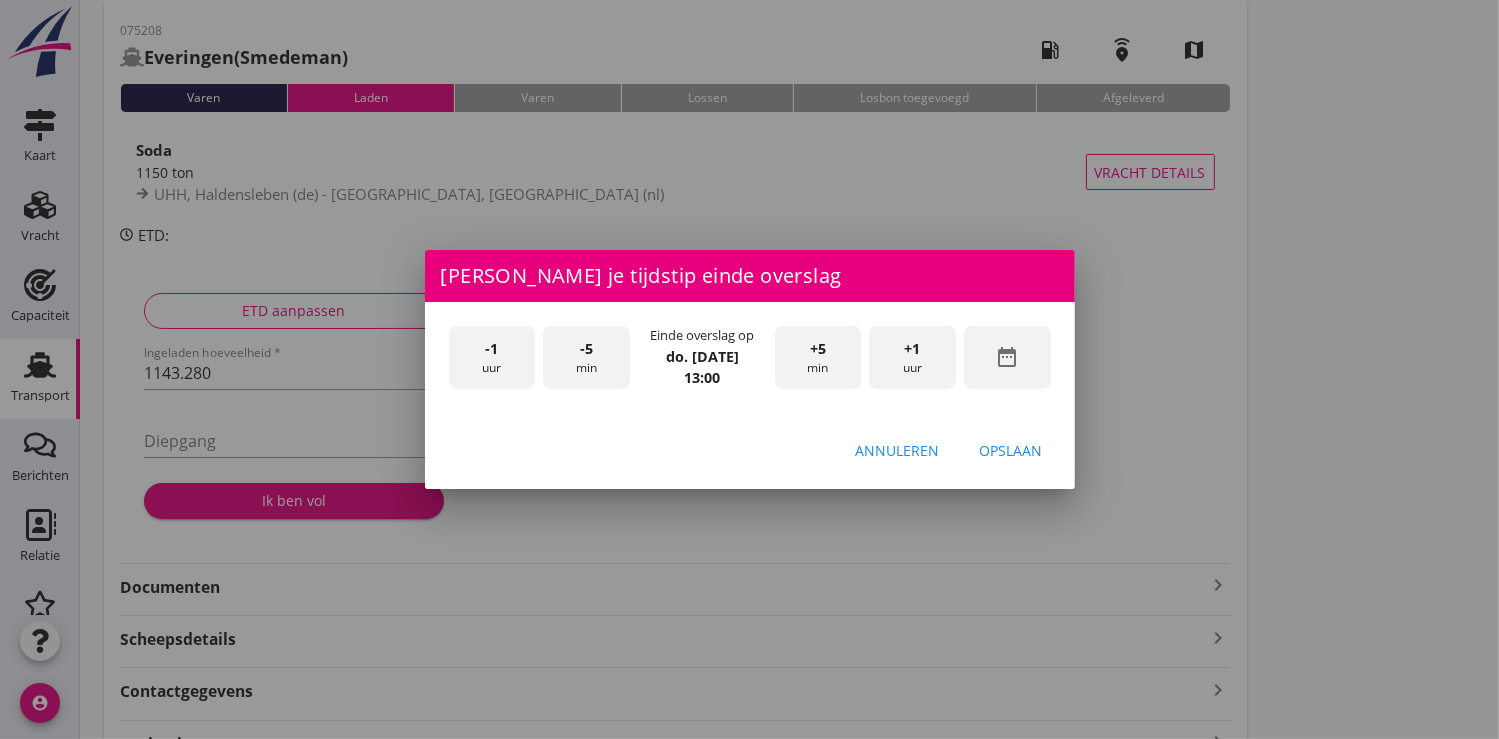 click on "+1  uur" at bounding box center [912, 357] 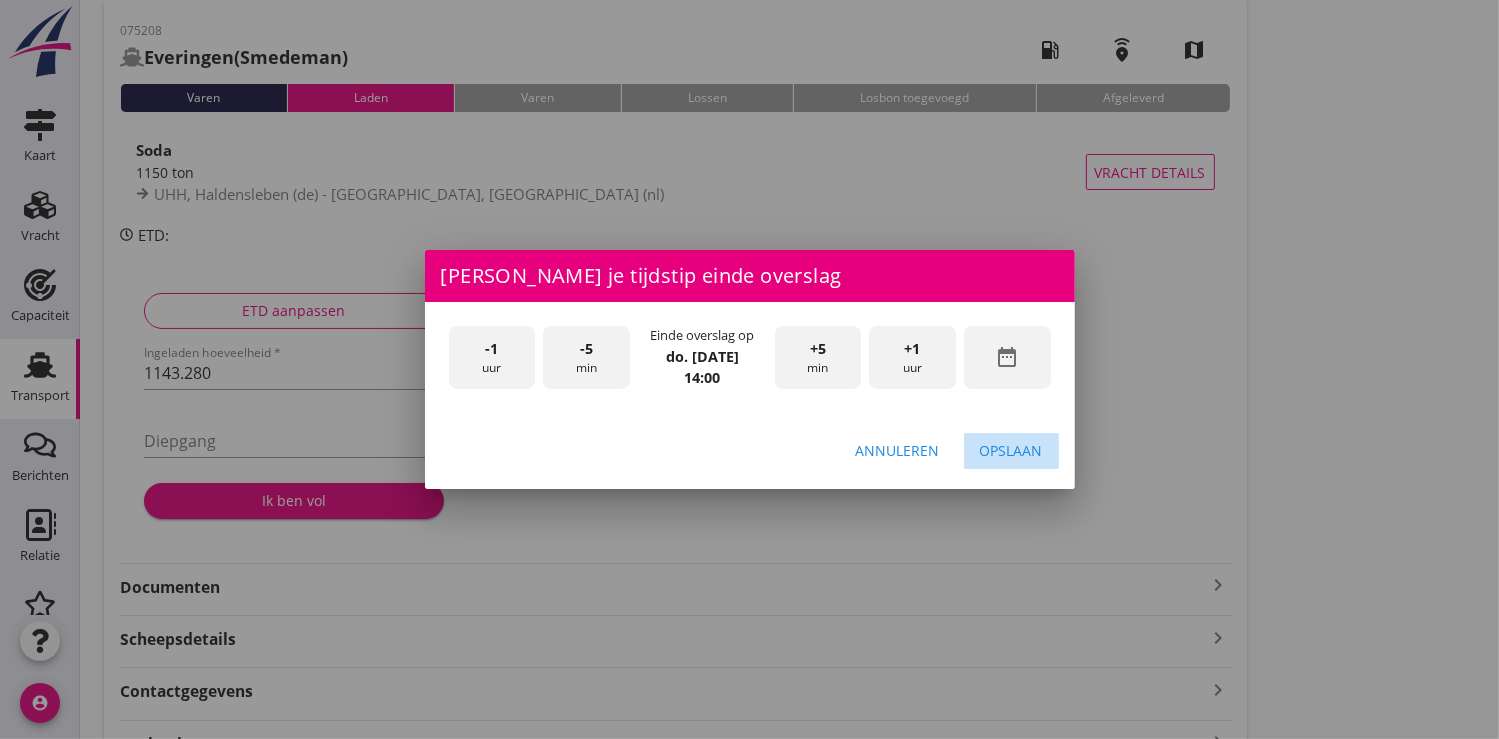 click on "Opslaan" at bounding box center [1011, 450] 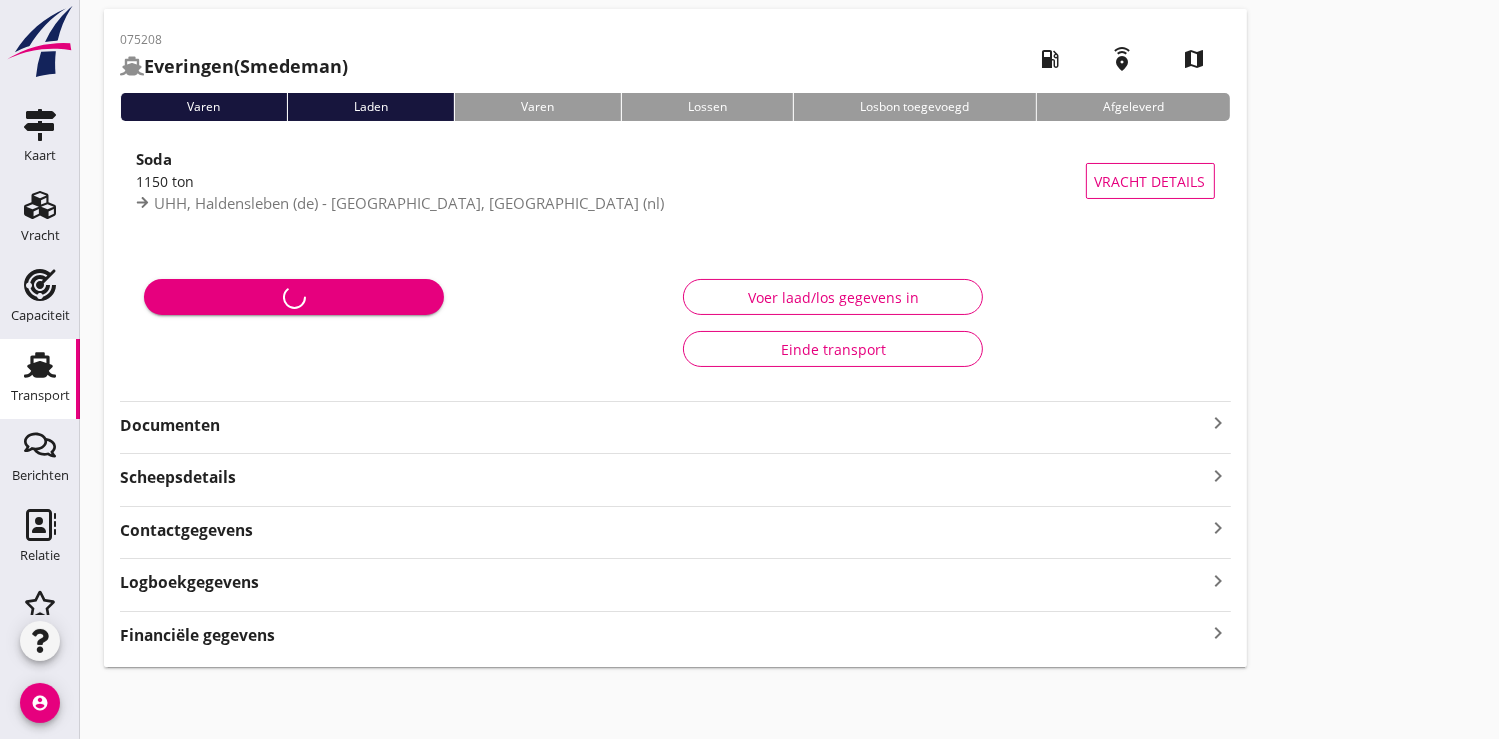 scroll, scrollTop: 77, scrollLeft: 0, axis: vertical 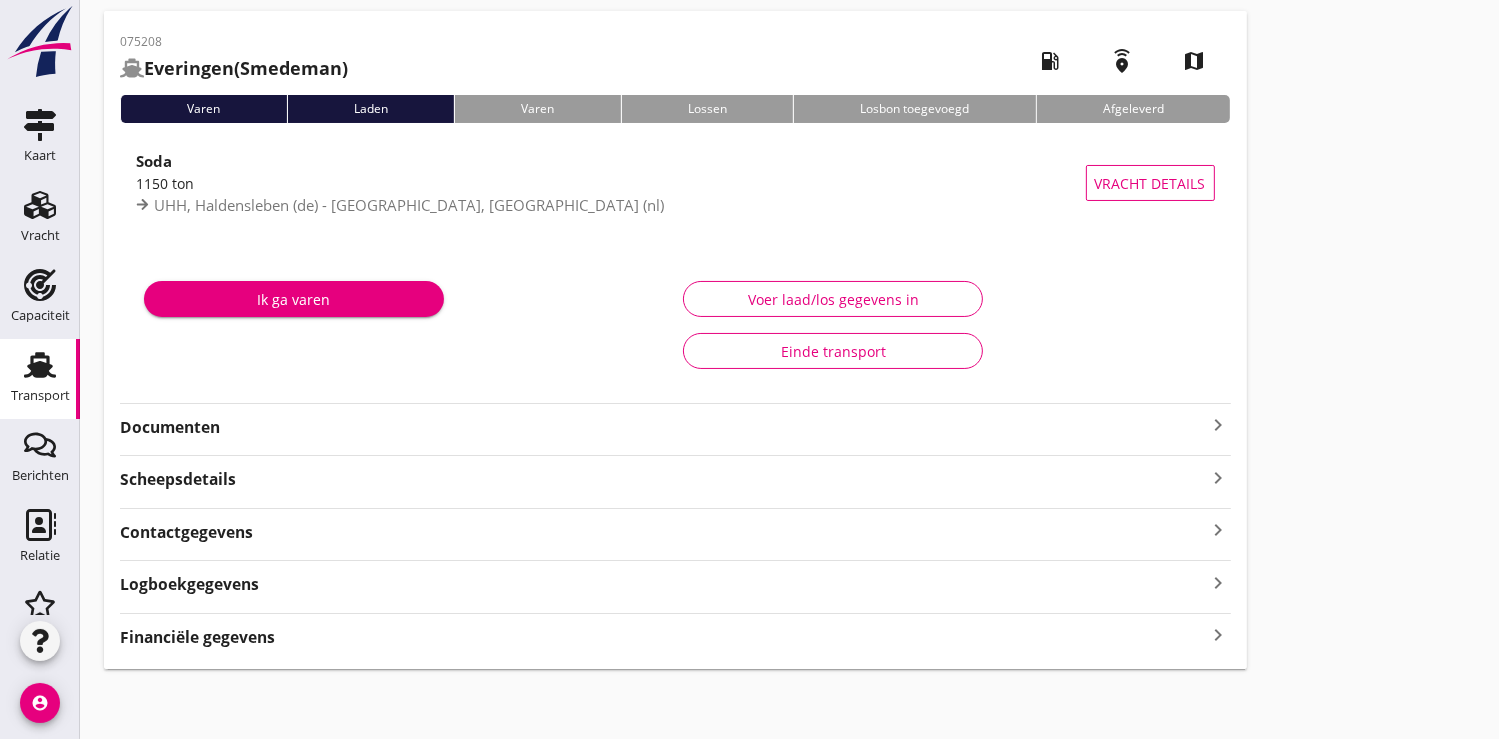 click on "Ik ga varen" at bounding box center [294, 299] 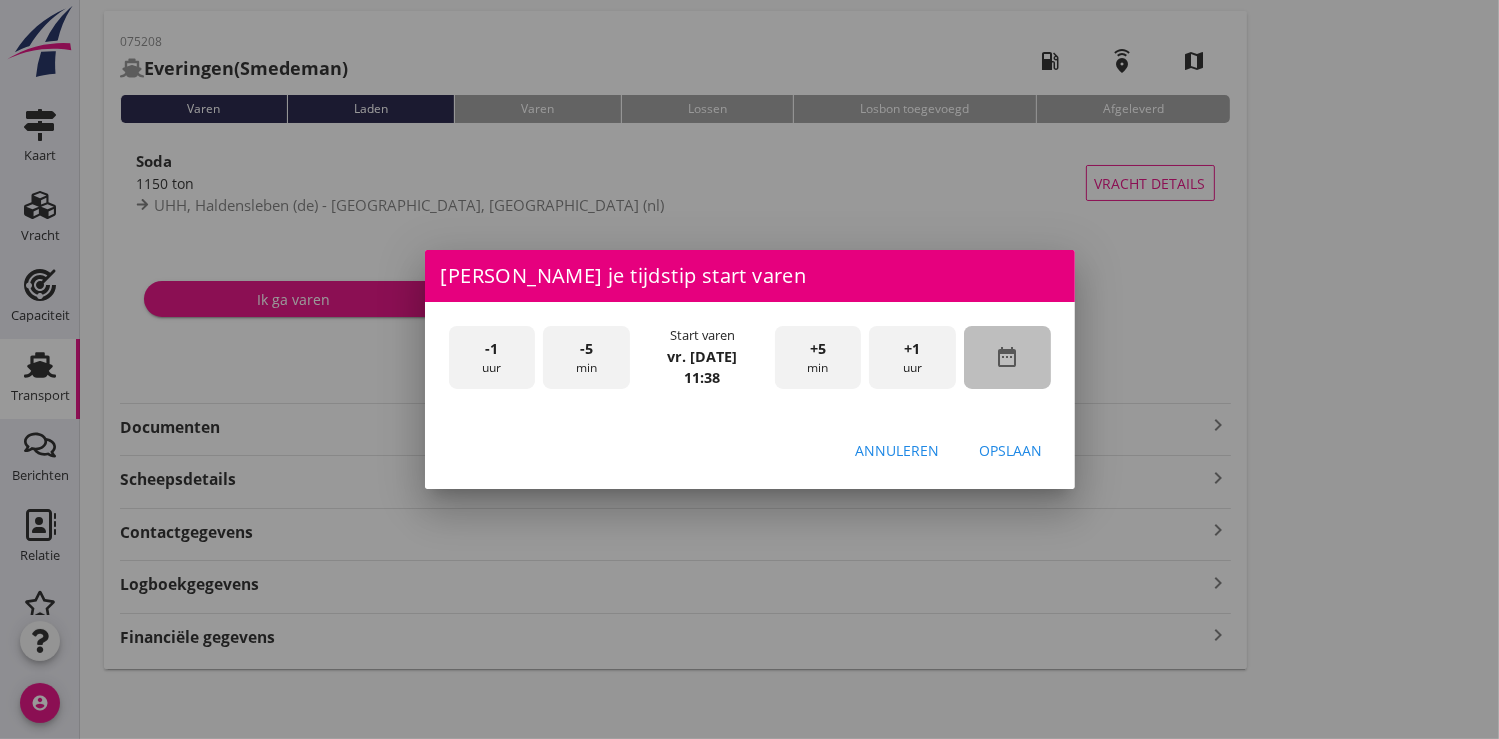 click on "date_range" at bounding box center [1007, 357] 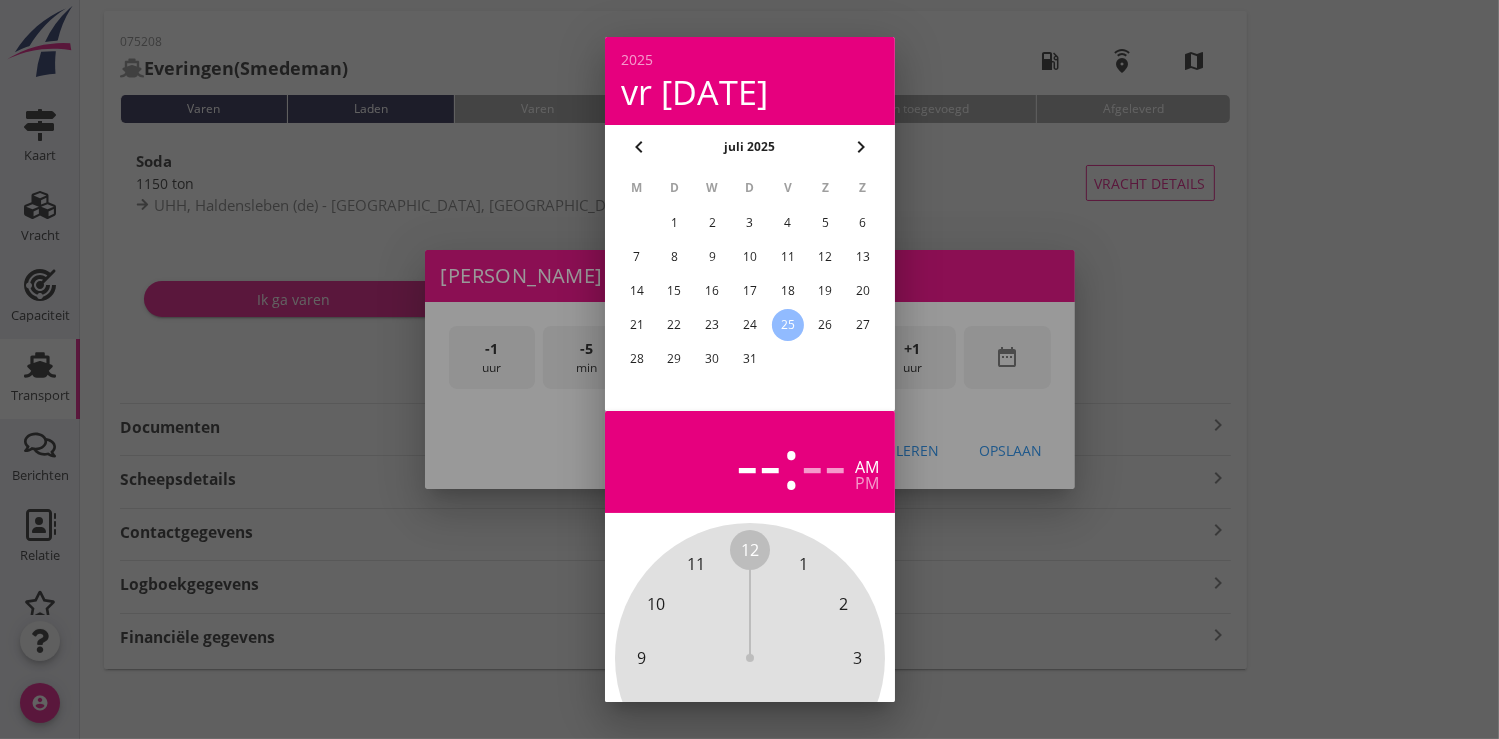 click on "24" at bounding box center (749, 325) 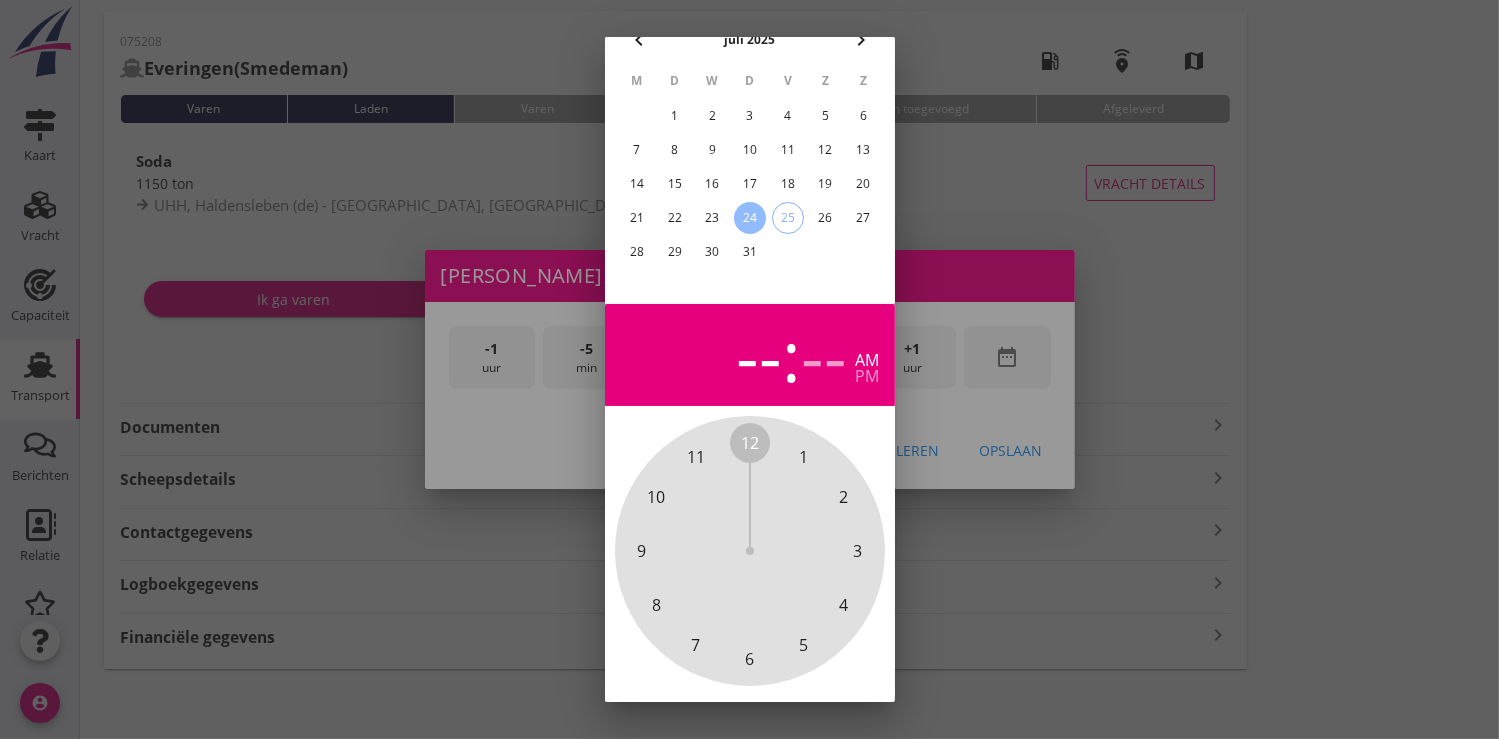 scroll, scrollTop: 185, scrollLeft: 0, axis: vertical 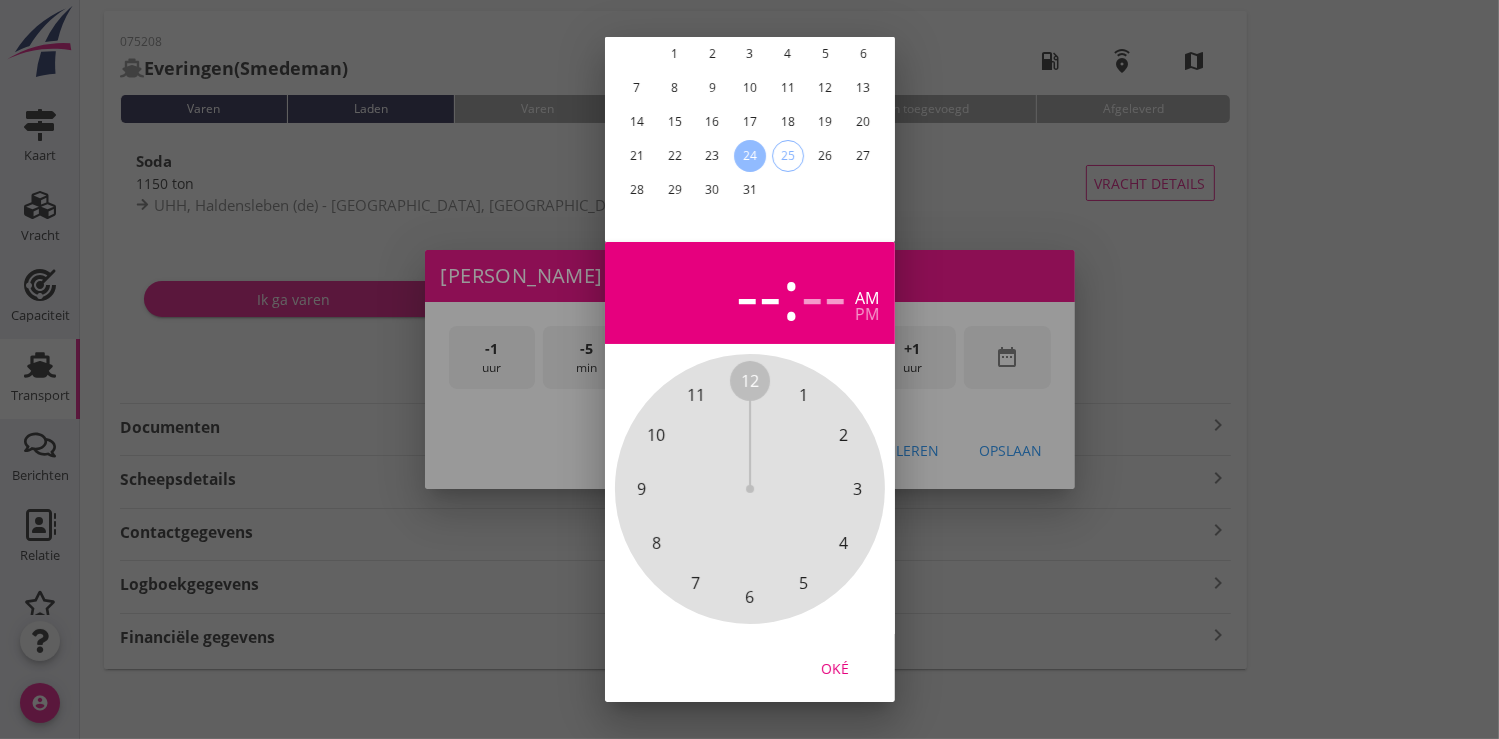 drag, startPoint x: 836, startPoint y: 655, endPoint x: 863, endPoint y: 574, distance: 85.3815 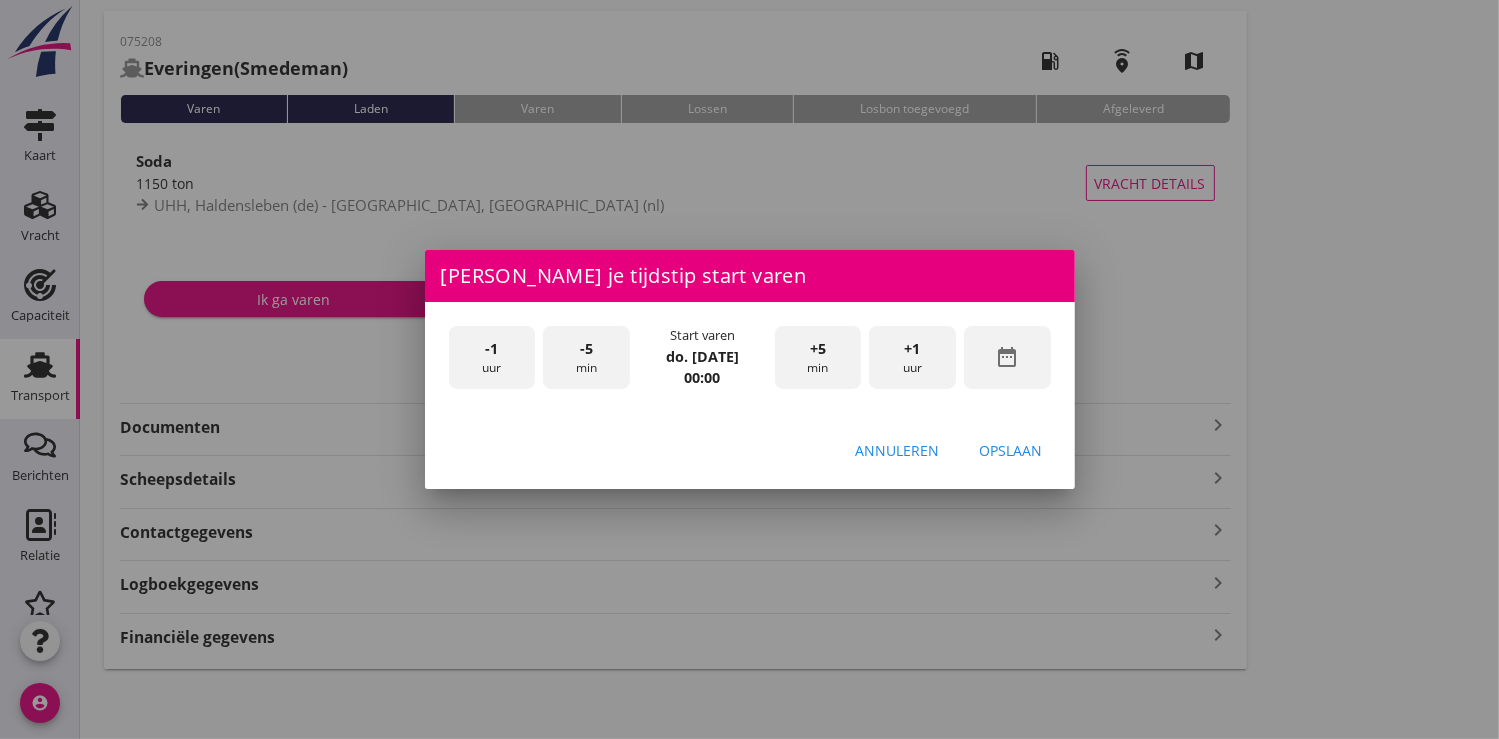 click on "+1  uur" at bounding box center (912, 357) 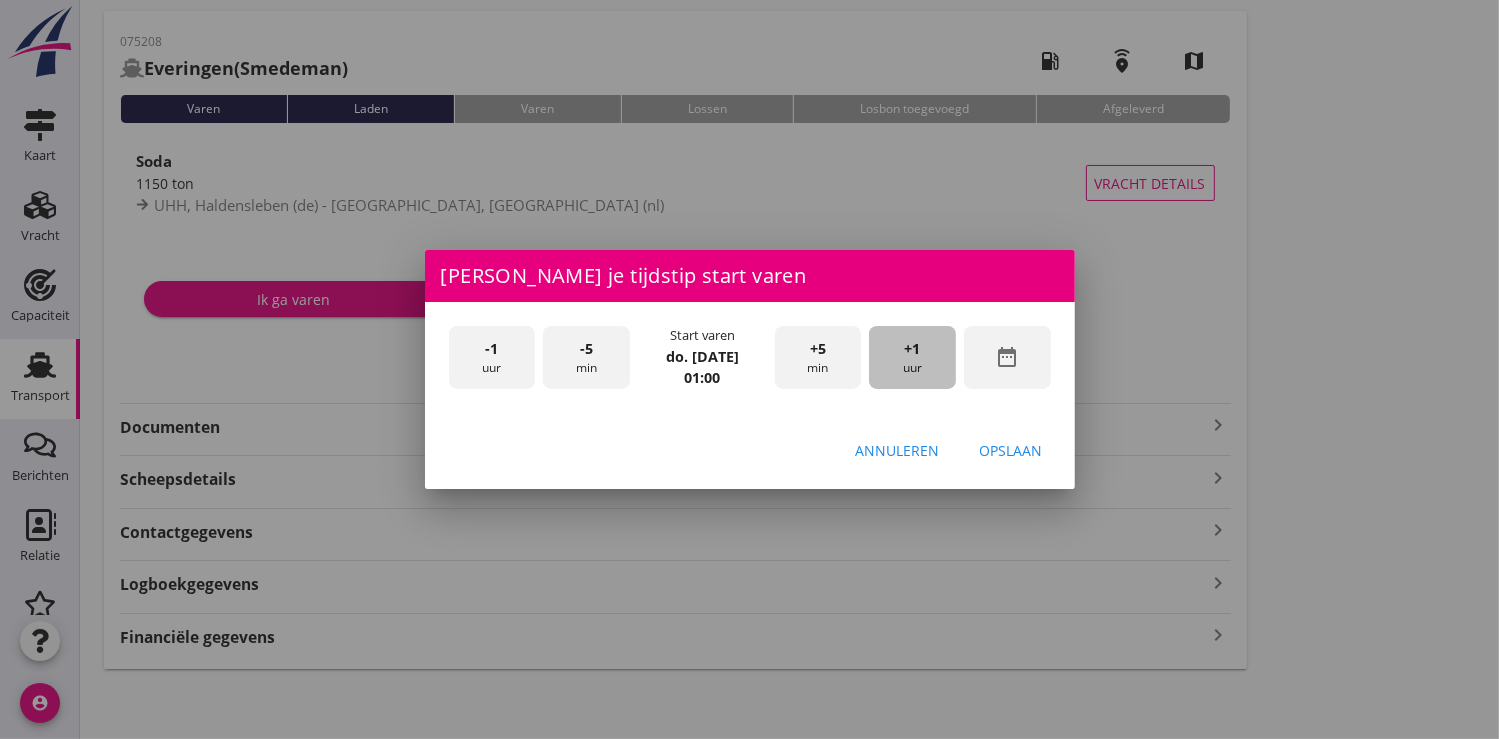 click on "+1  uur" at bounding box center [912, 357] 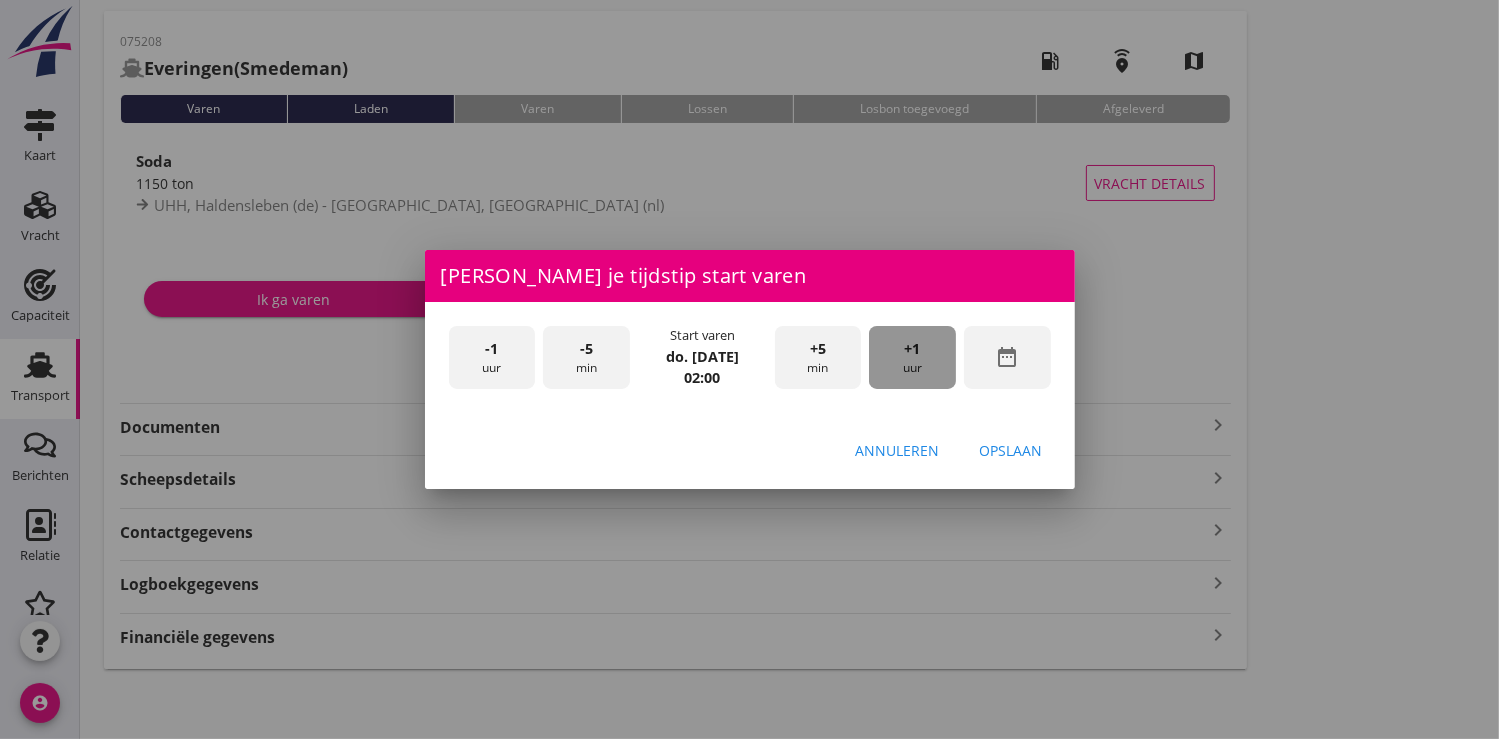 click on "+1  uur" at bounding box center [912, 357] 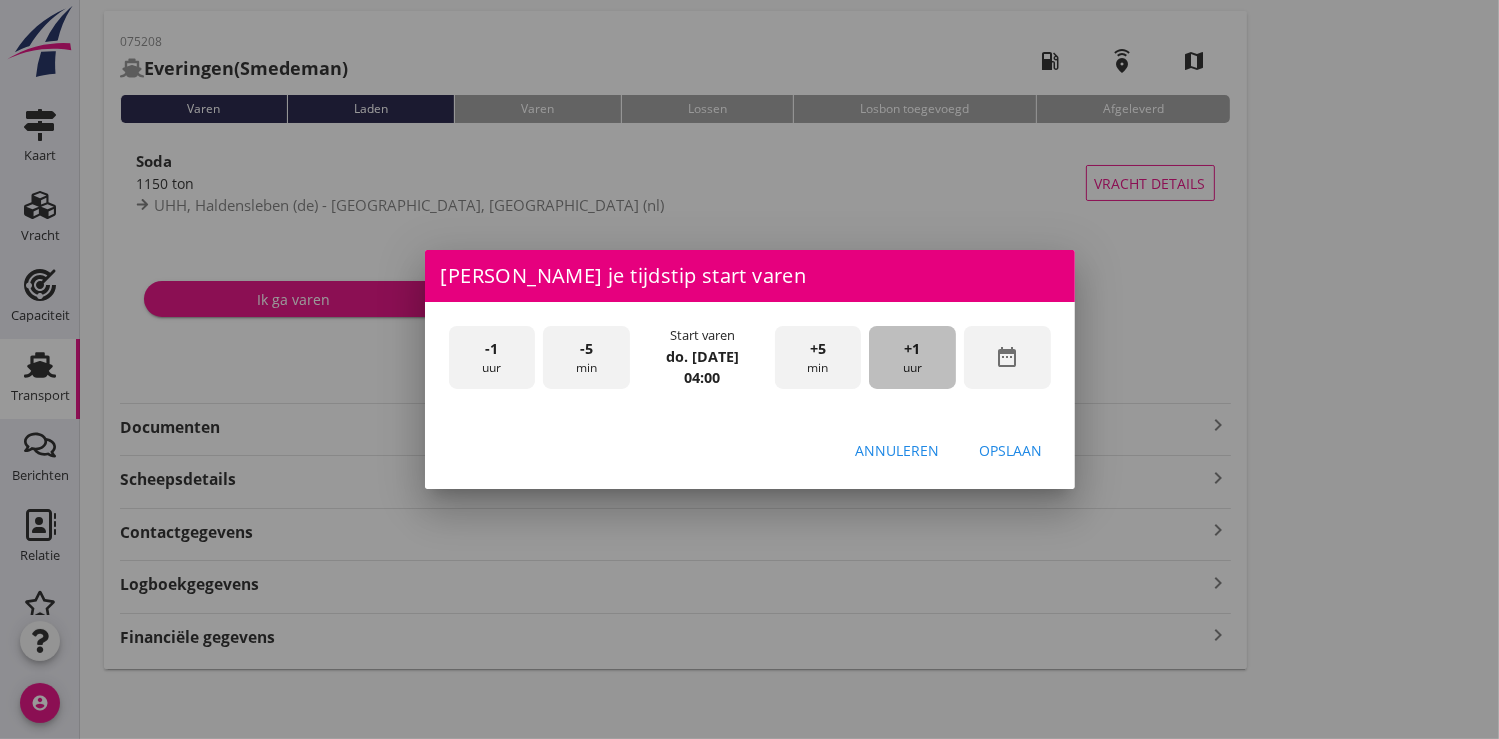 click on "+1  uur" at bounding box center (912, 357) 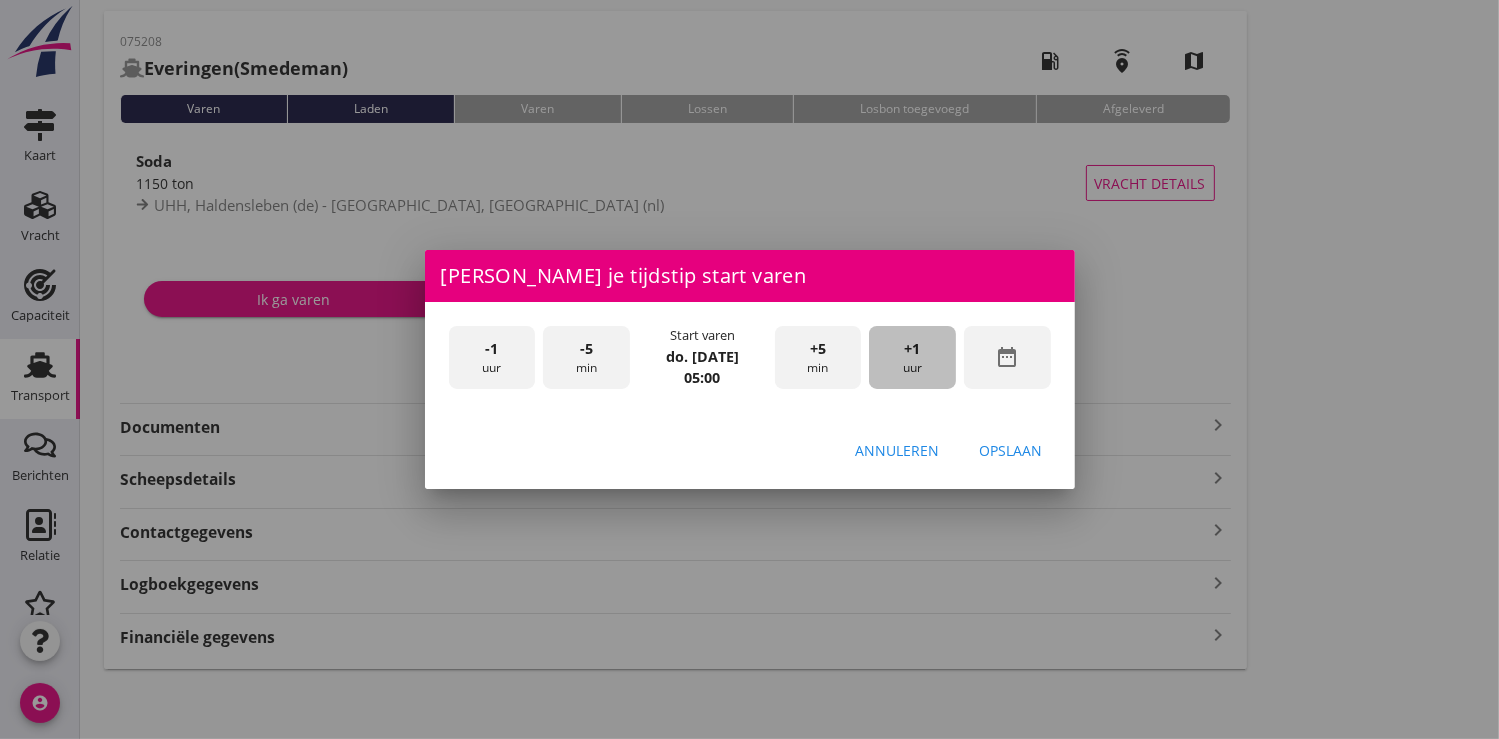 click on "+1  uur" at bounding box center [912, 357] 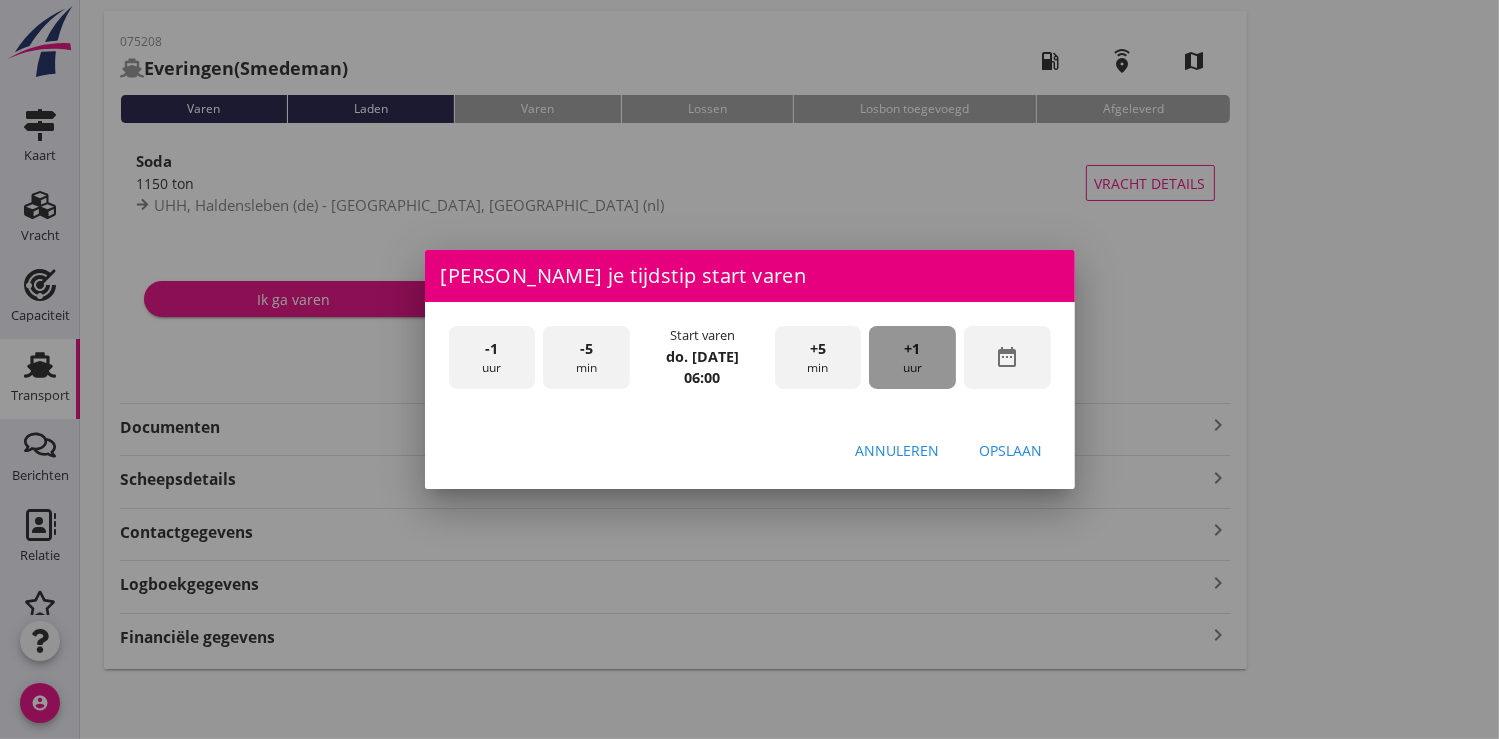 click on "+1  uur" at bounding box center [912, 357] 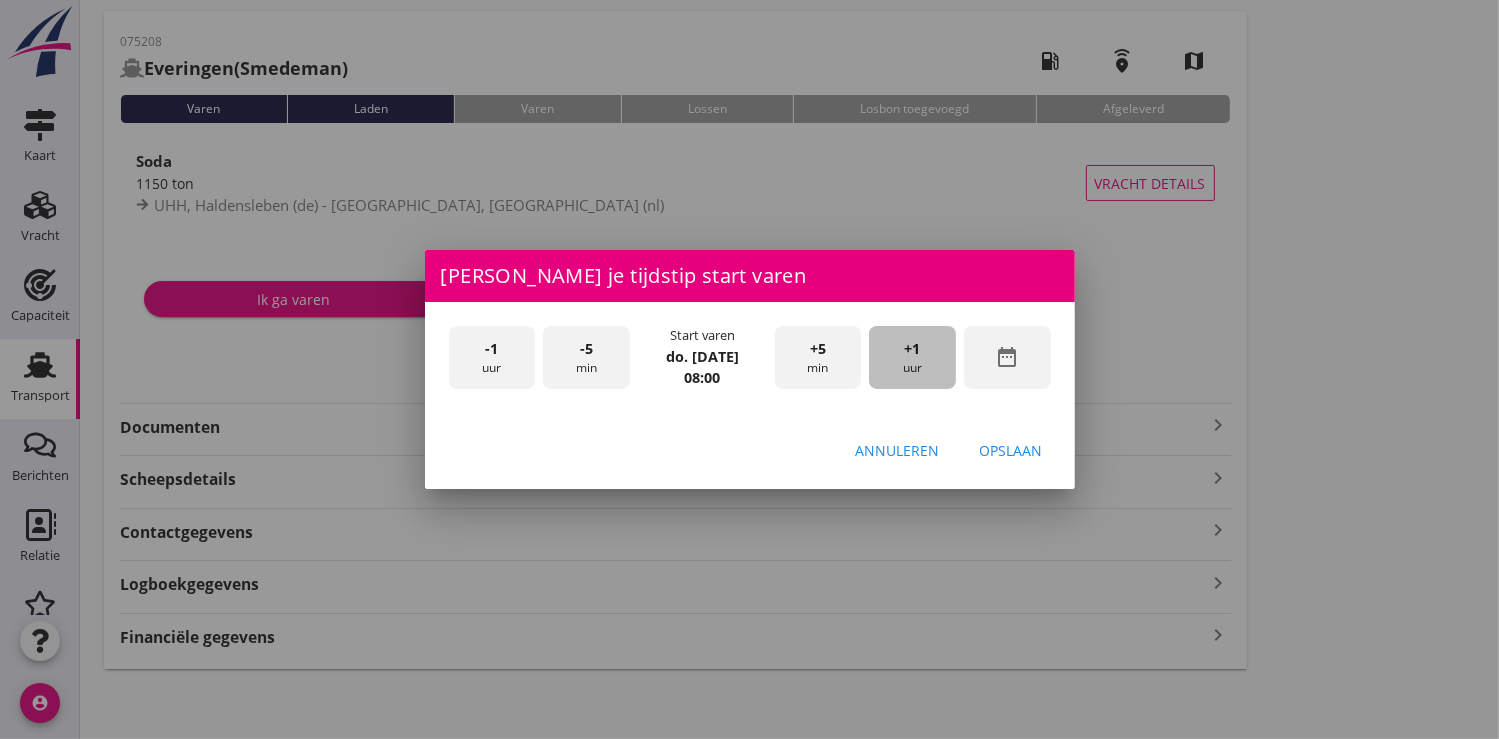 click on "+1  uur" at bounding box center (912, 357) 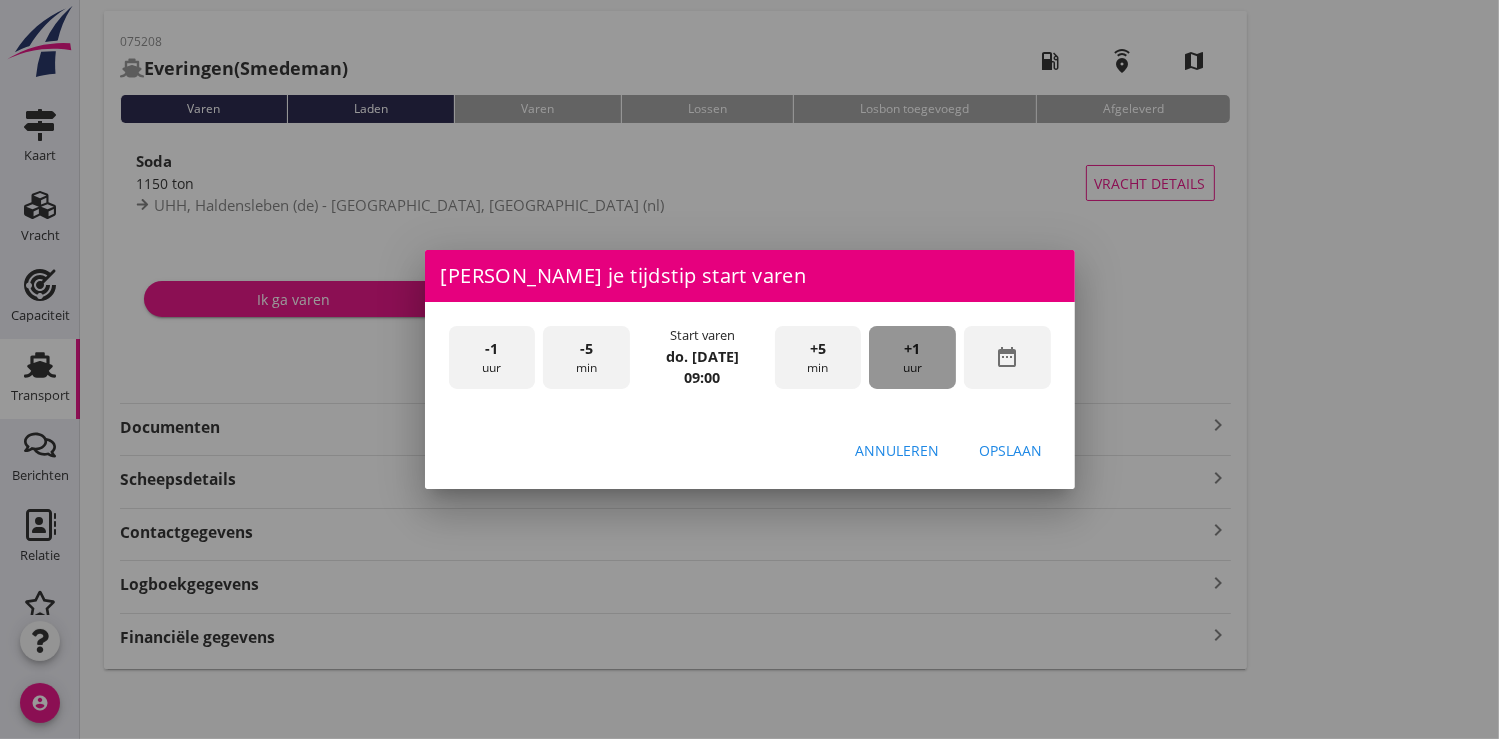 click on "+1  uur" at bounding box center [912, 357] 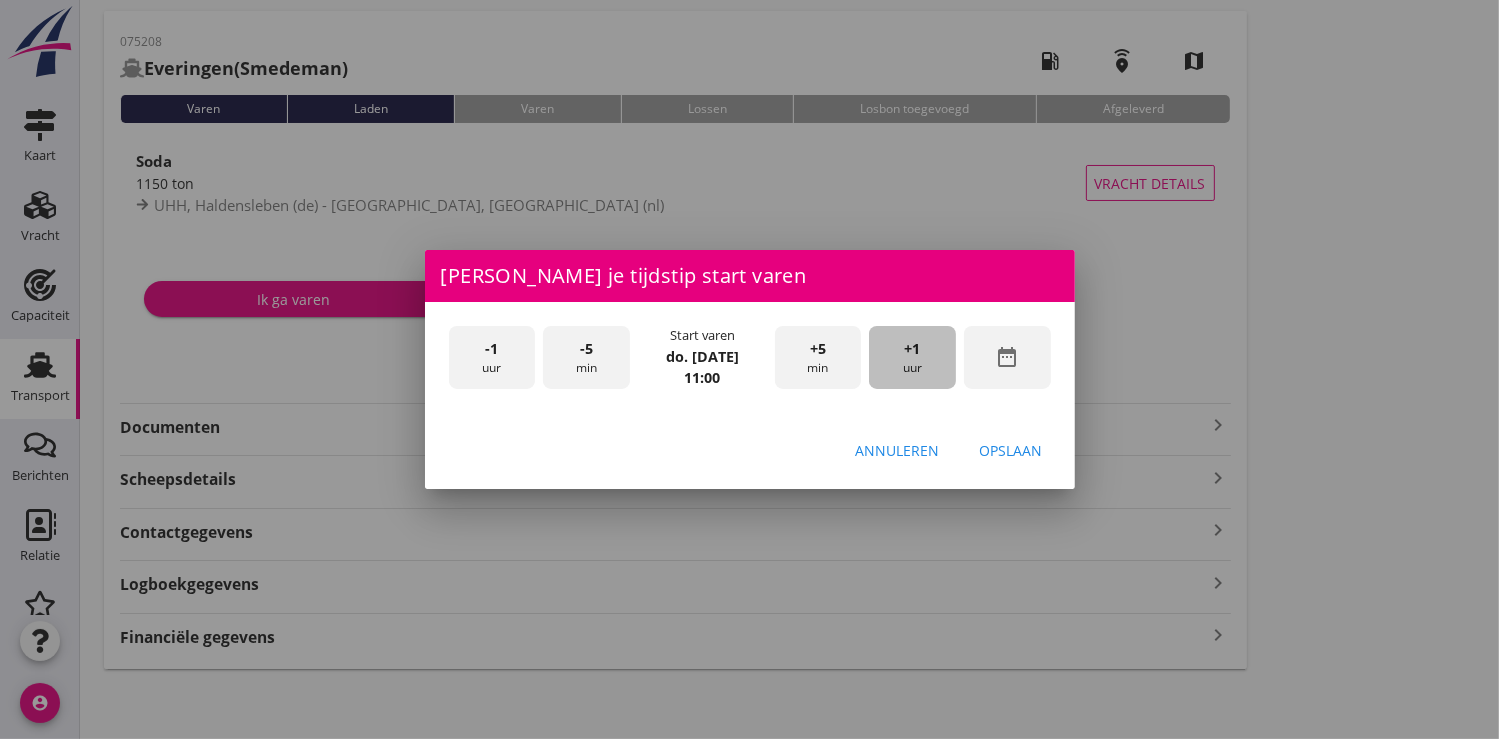 click on "+1  uur" at bounding box center (912, 357) 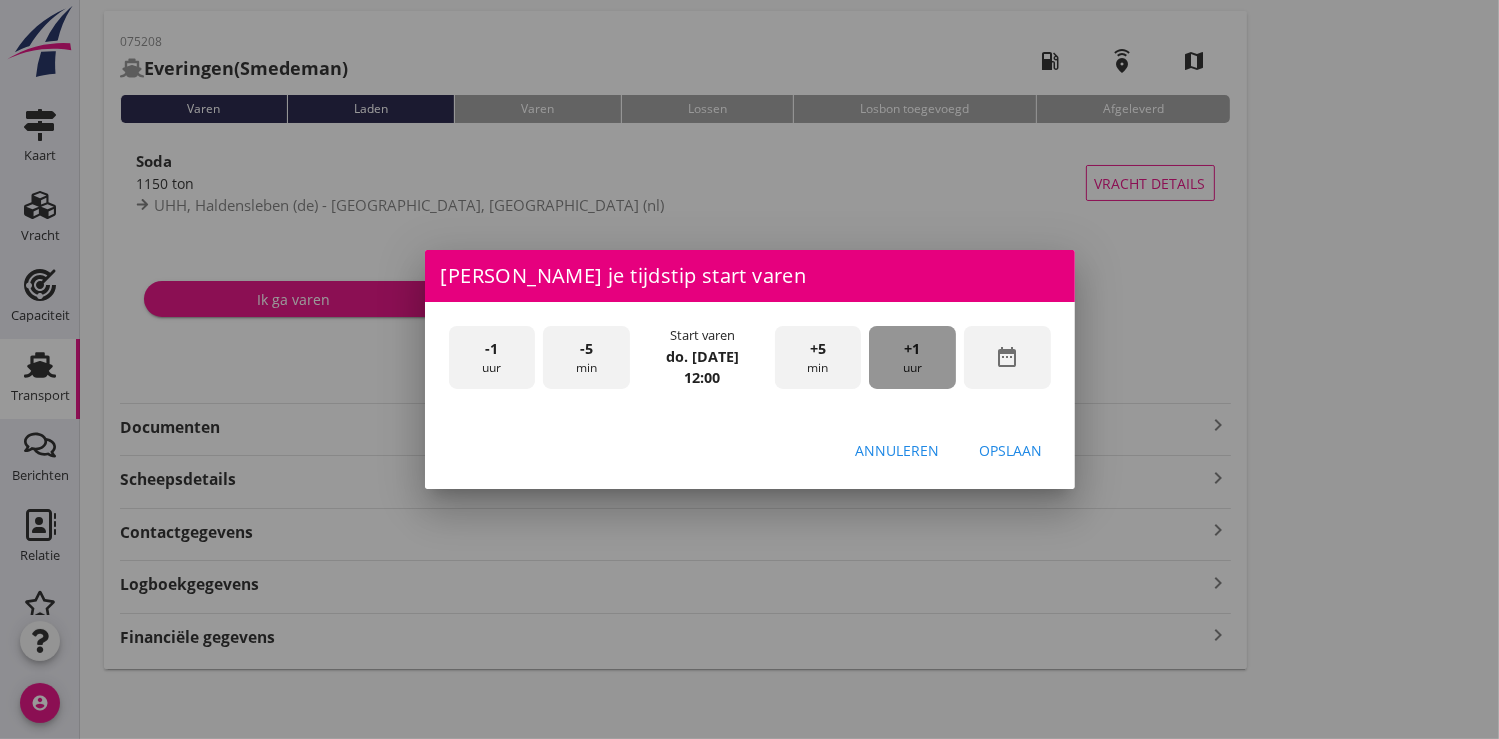 click on "+1  uur" at bounding box center [912, 357] 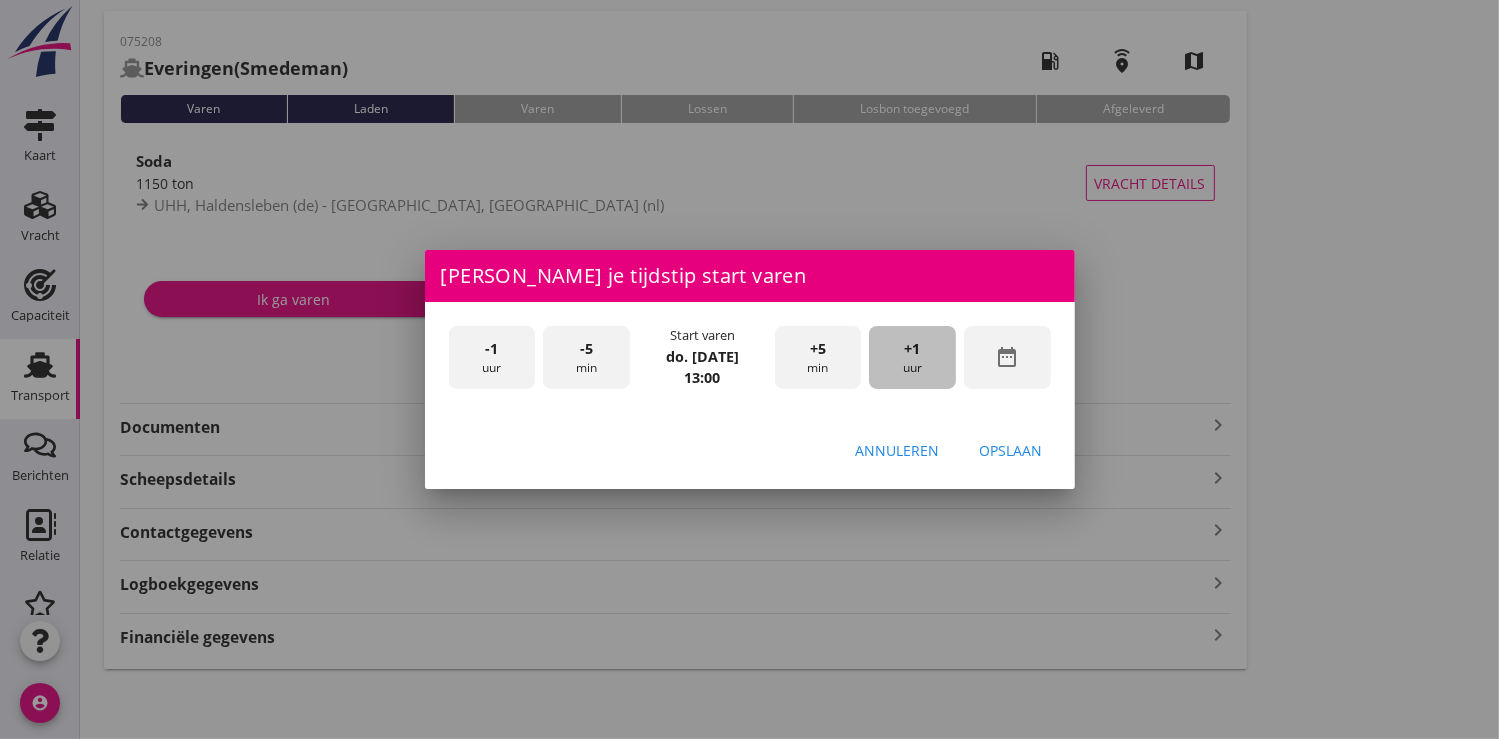 click on "+1  uur" at bounding box center [912, 357] 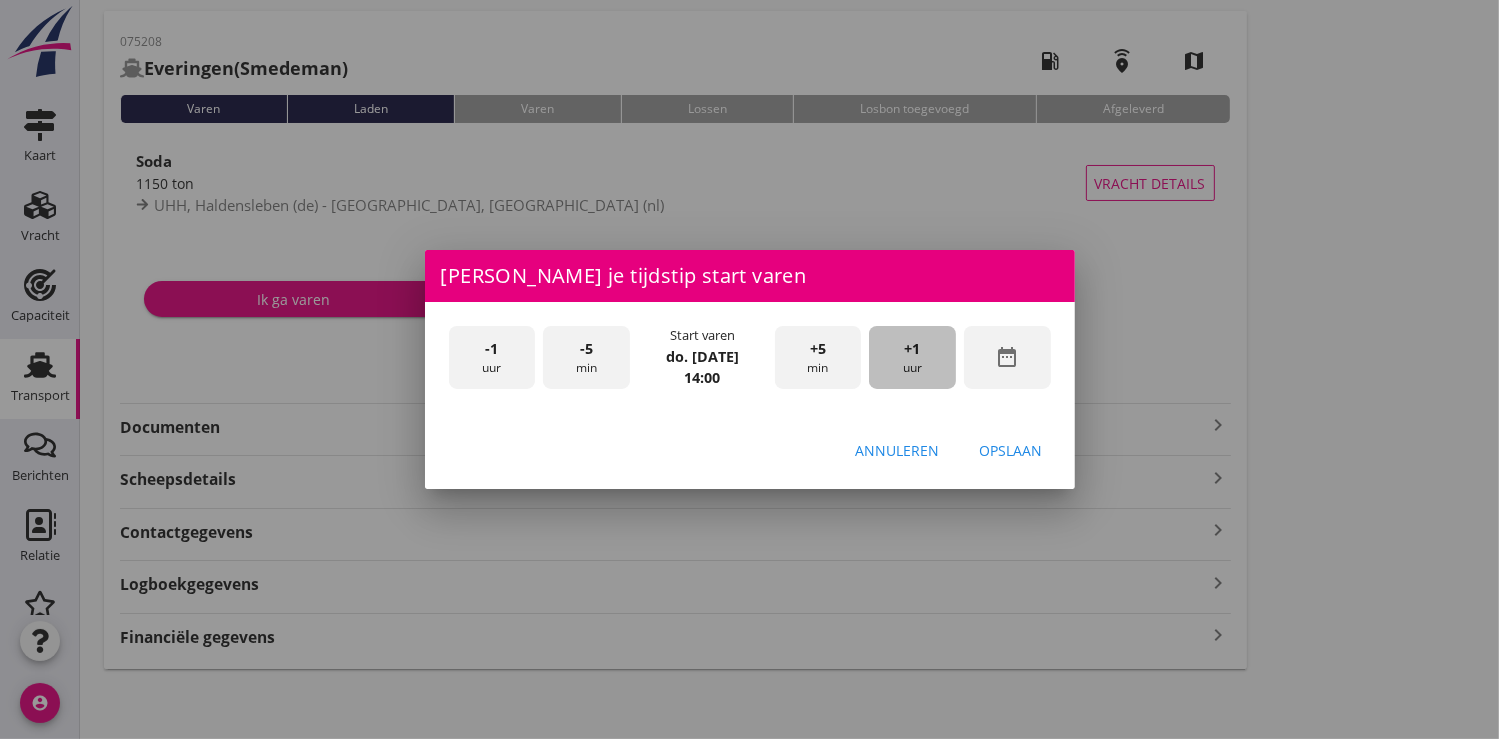 click on "+1  uur" at bounding box center [912, 357] 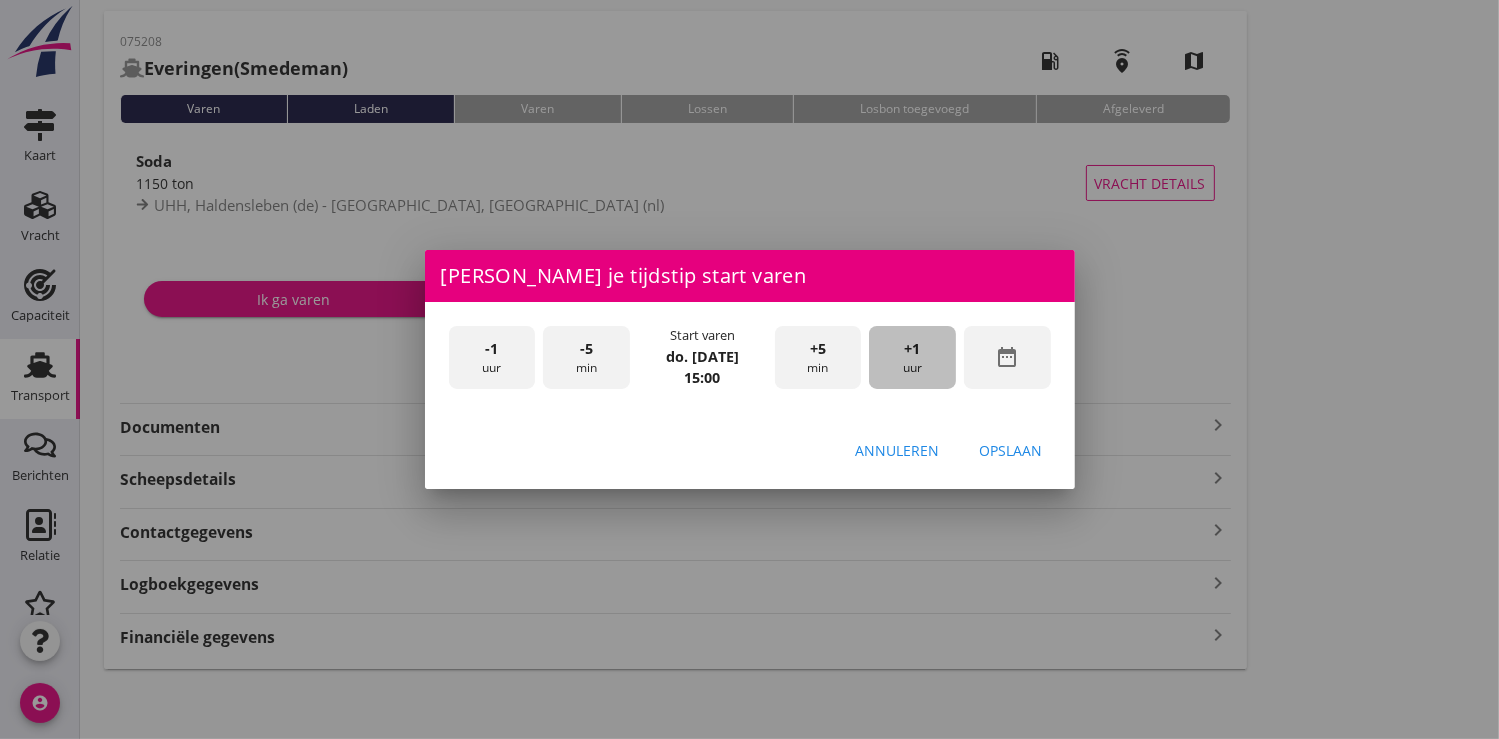 click on "+1  uur" at bounding box center (912, 357) 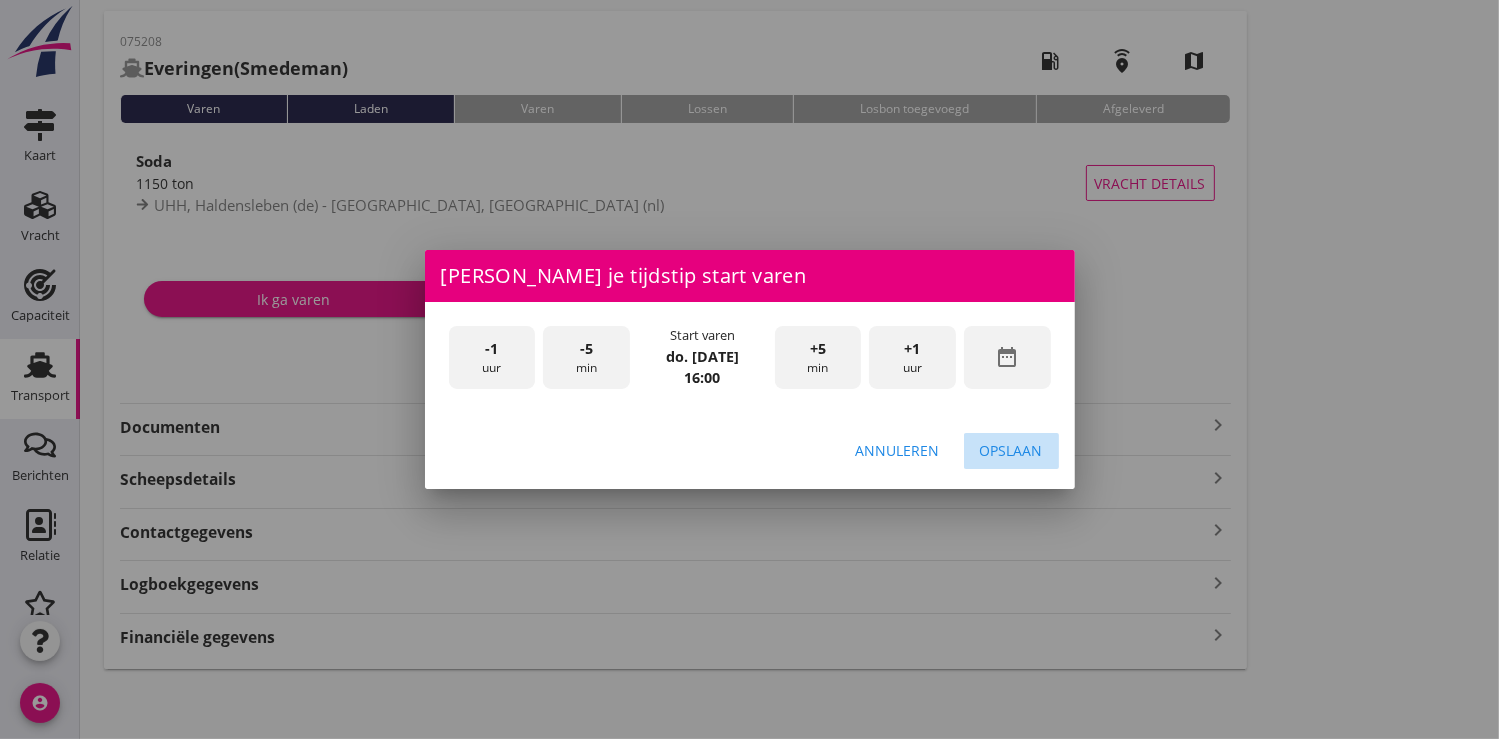 click on "Opslaan" at bounding box center [1011, 450] 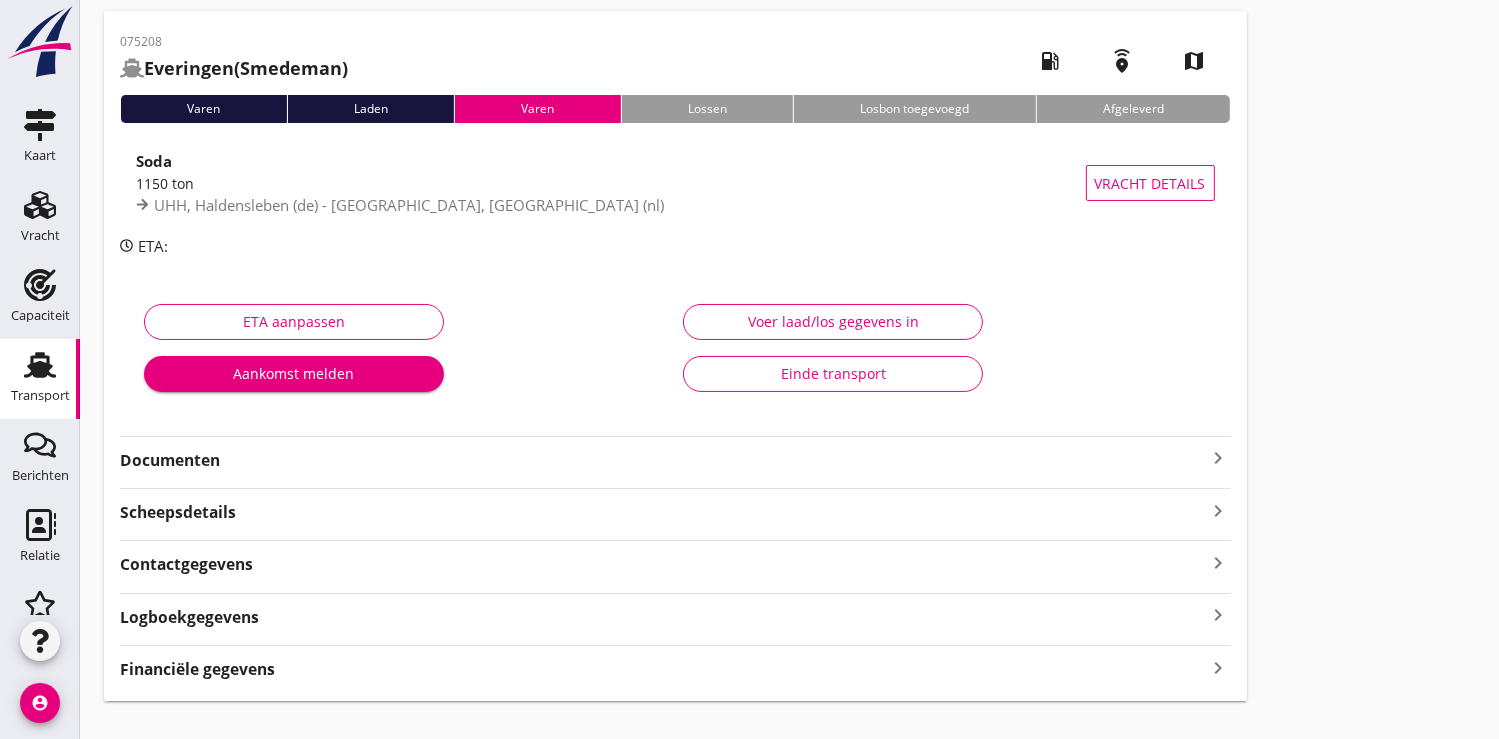 click on "Documenten" at bounding box center [663, 460] 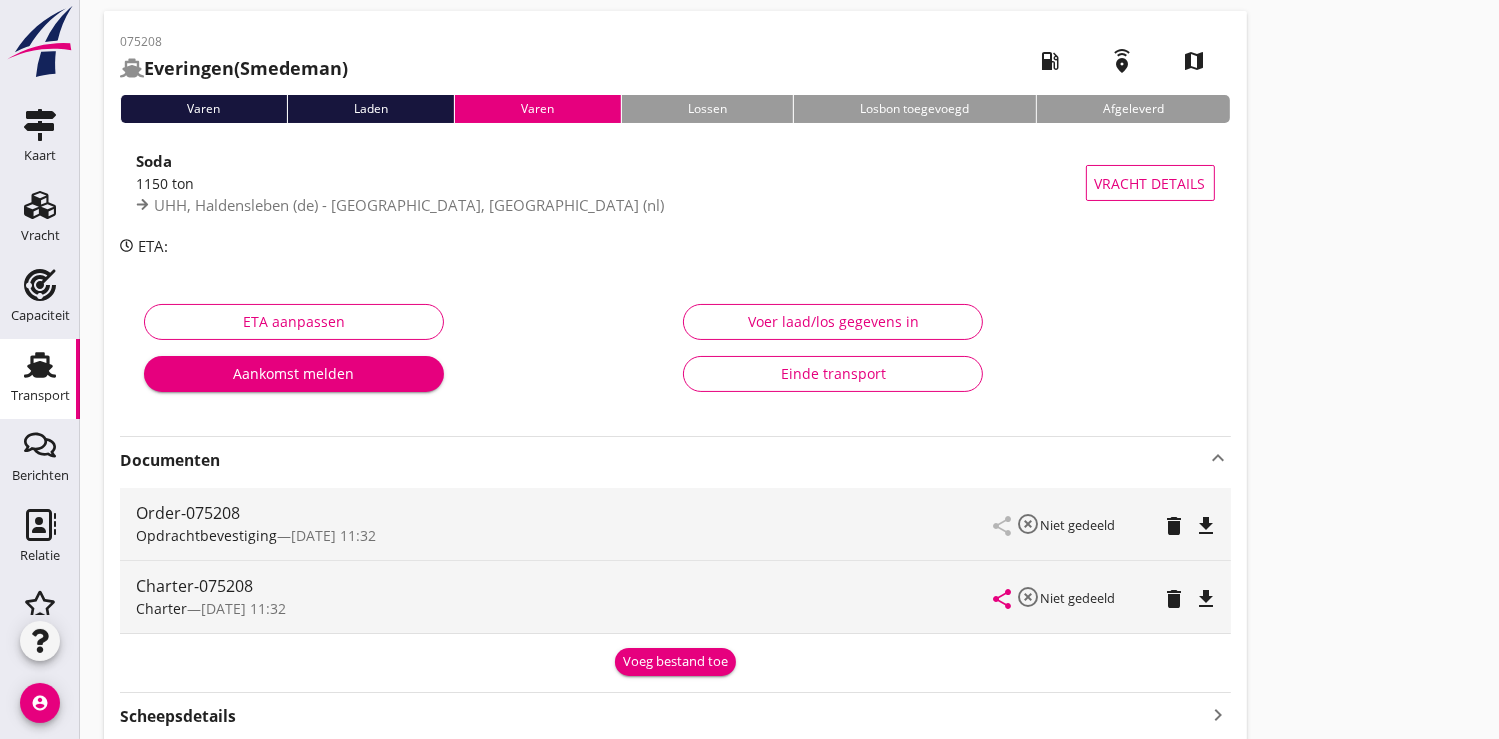 click on "Voeg bestand toe" at bounding box center [675, 662] 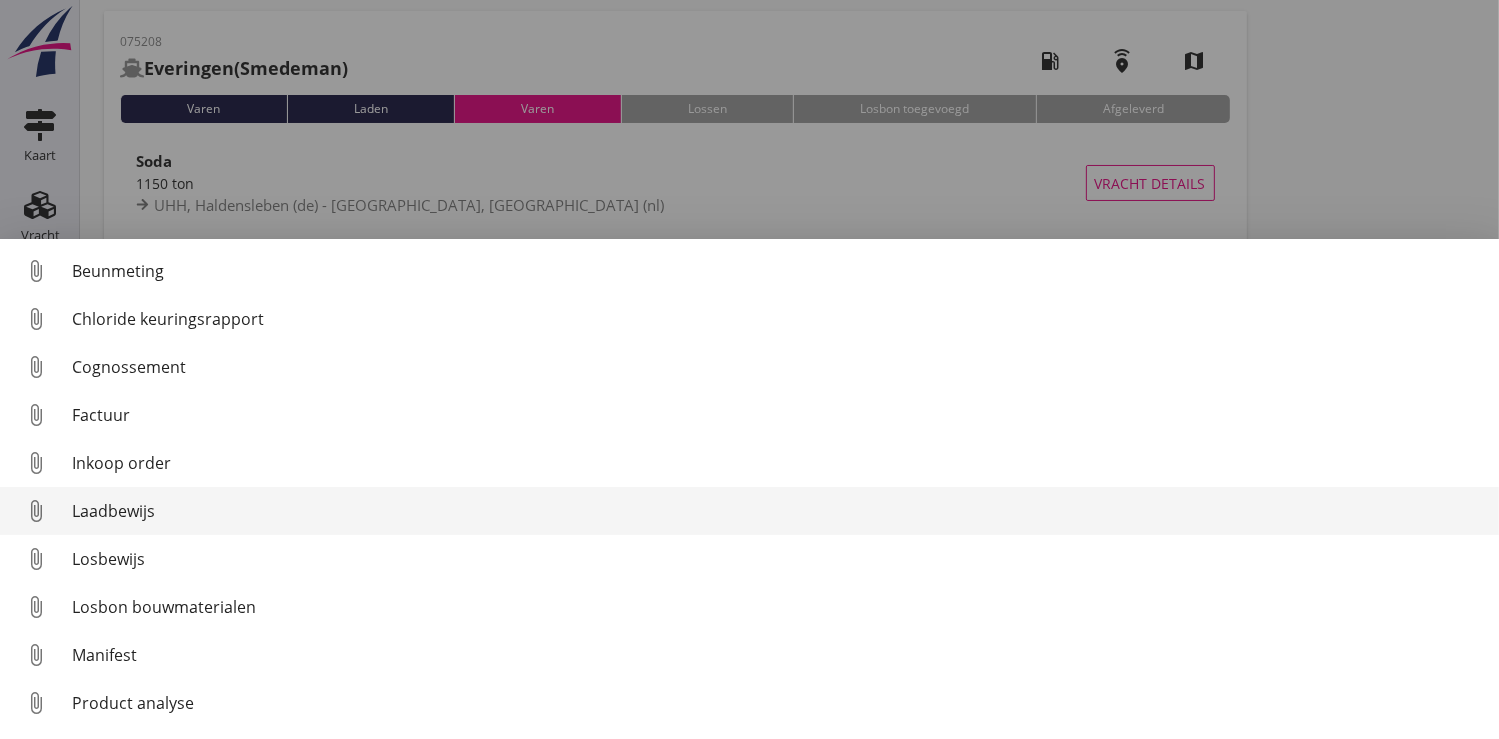 click on "Laadbewijs" at bounding box center (777, 511) 